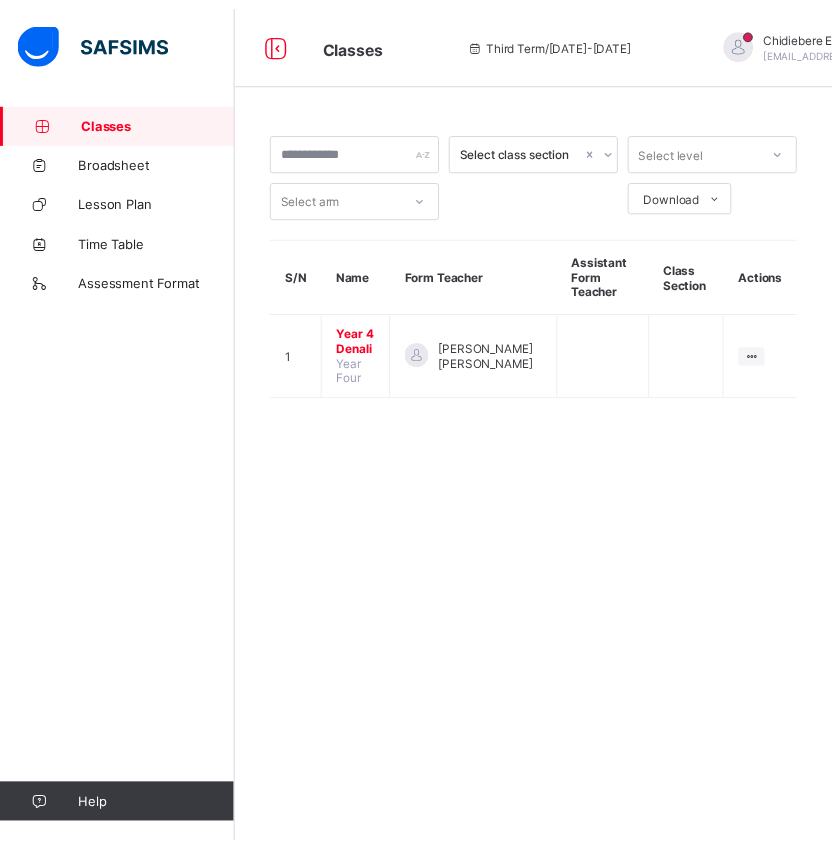 scroll, scrollTop: 0, scrollLeft: 0, axis: both 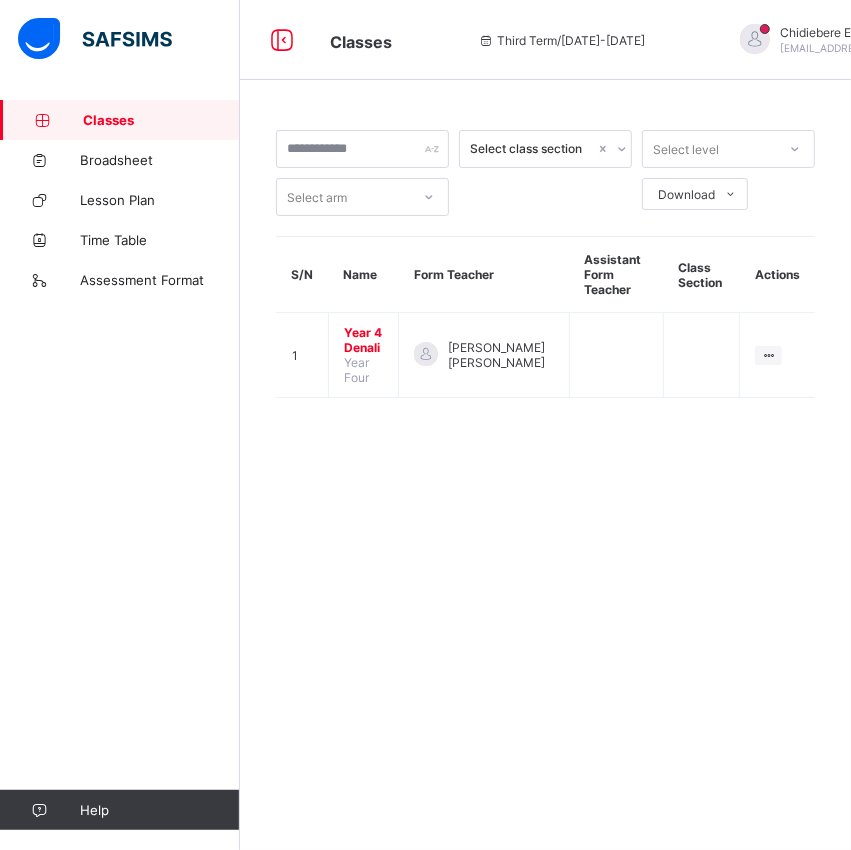 click on "Classes" at bounding box center (161, 120) 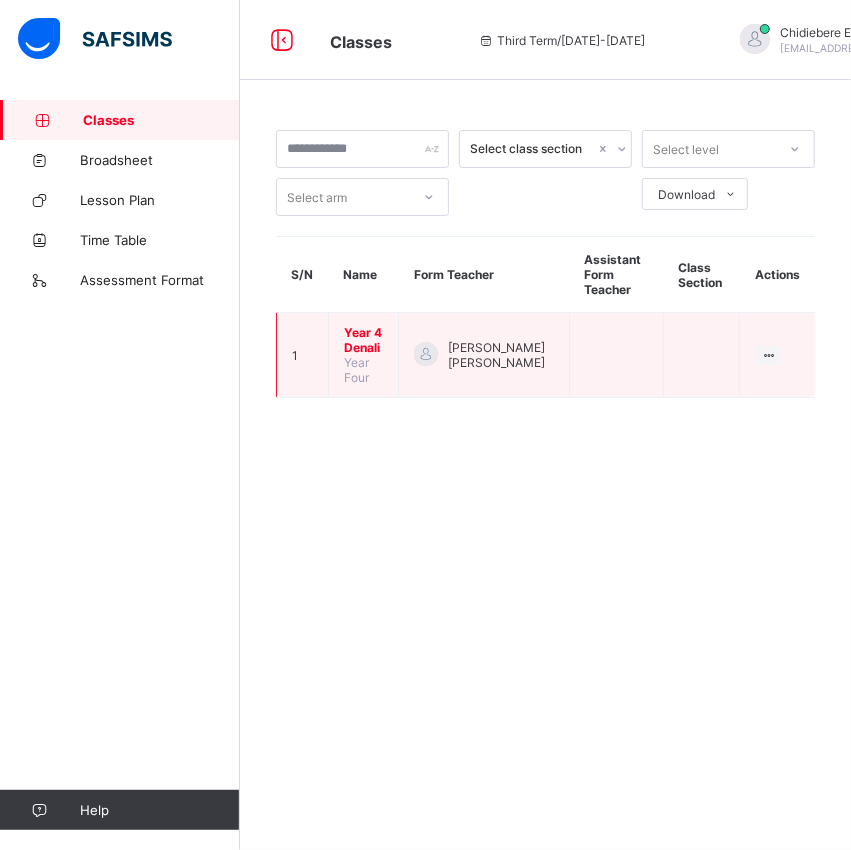 click on "Year 4   Denali" at bounding box center (363, 340) 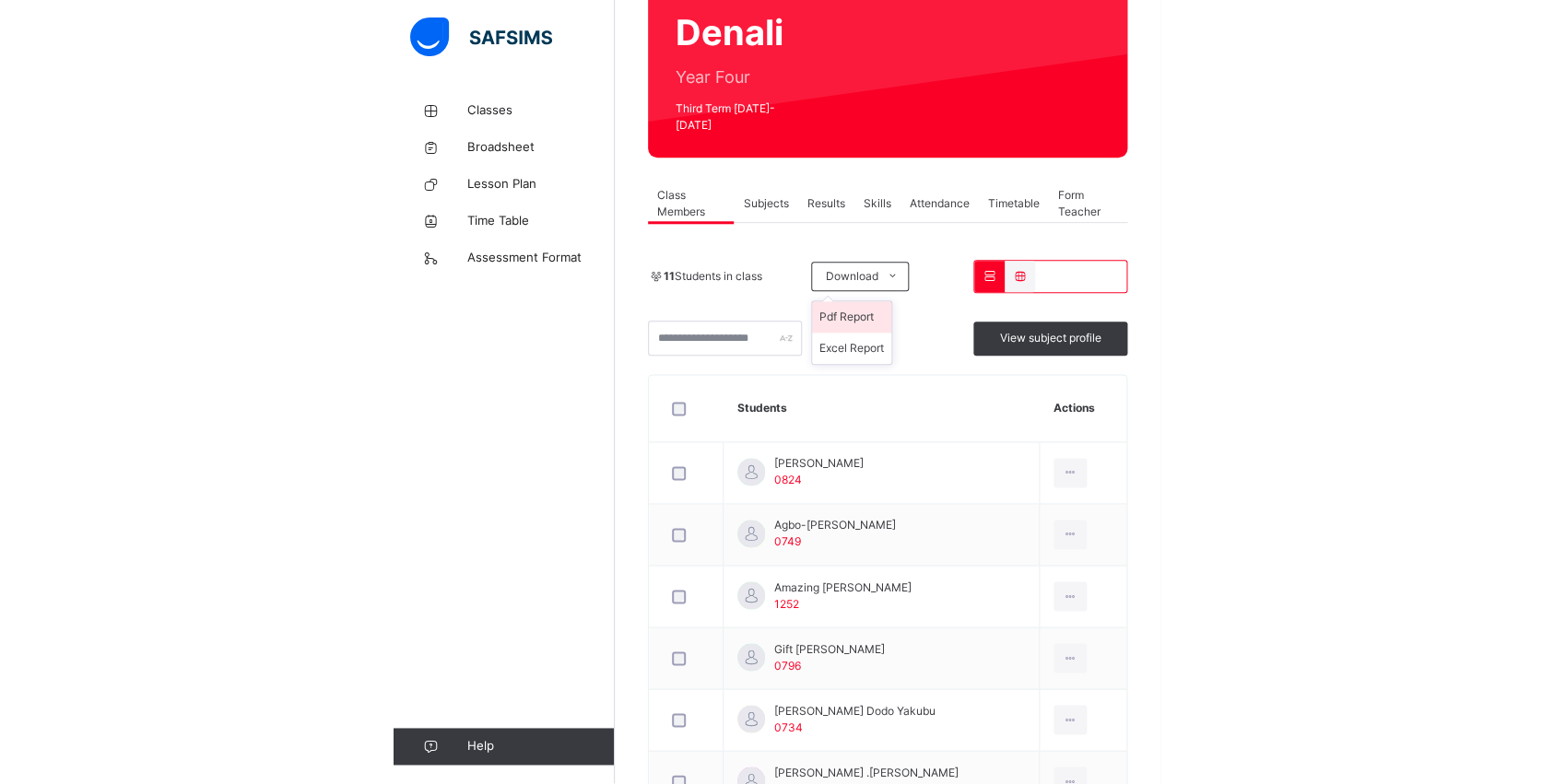 scroll, scrollTop: 345, scrollLeft: 0, axis: vertical 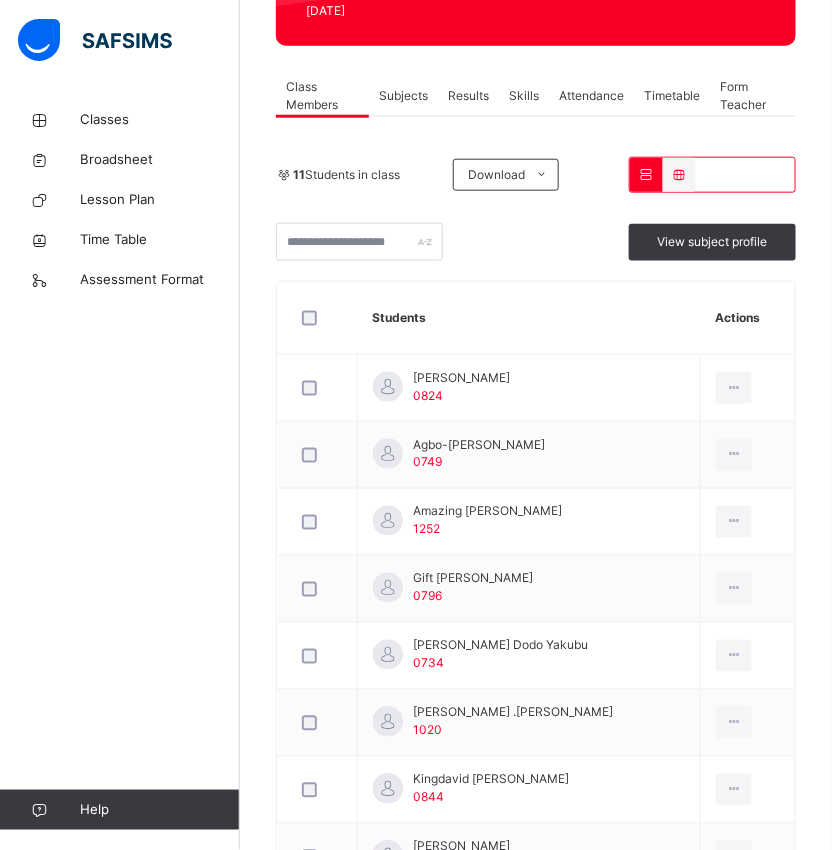 click on "Subjects" at bounding box center (403, 96) 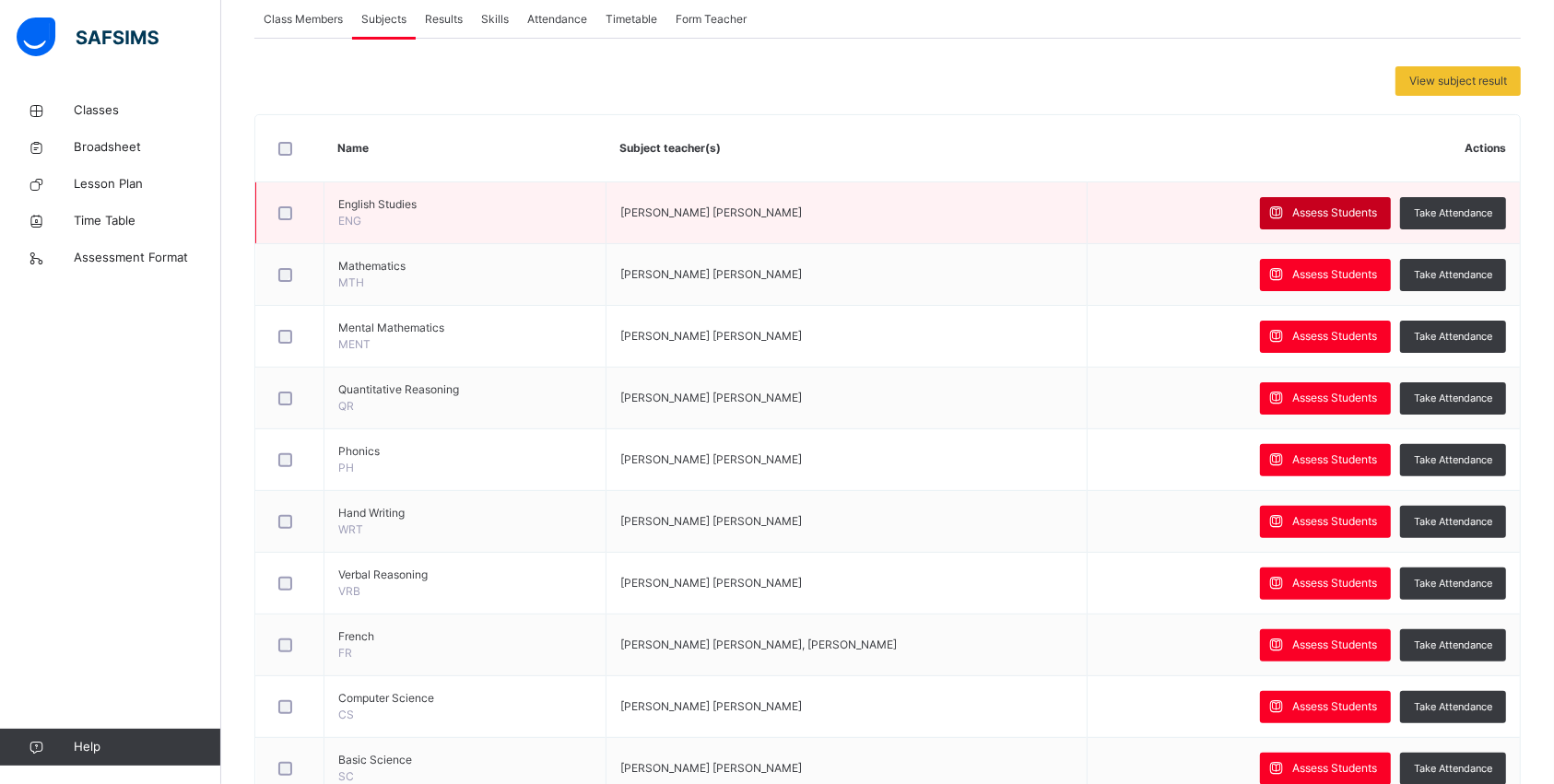 click on "Assess Students" at bounding box center (1335, 213) 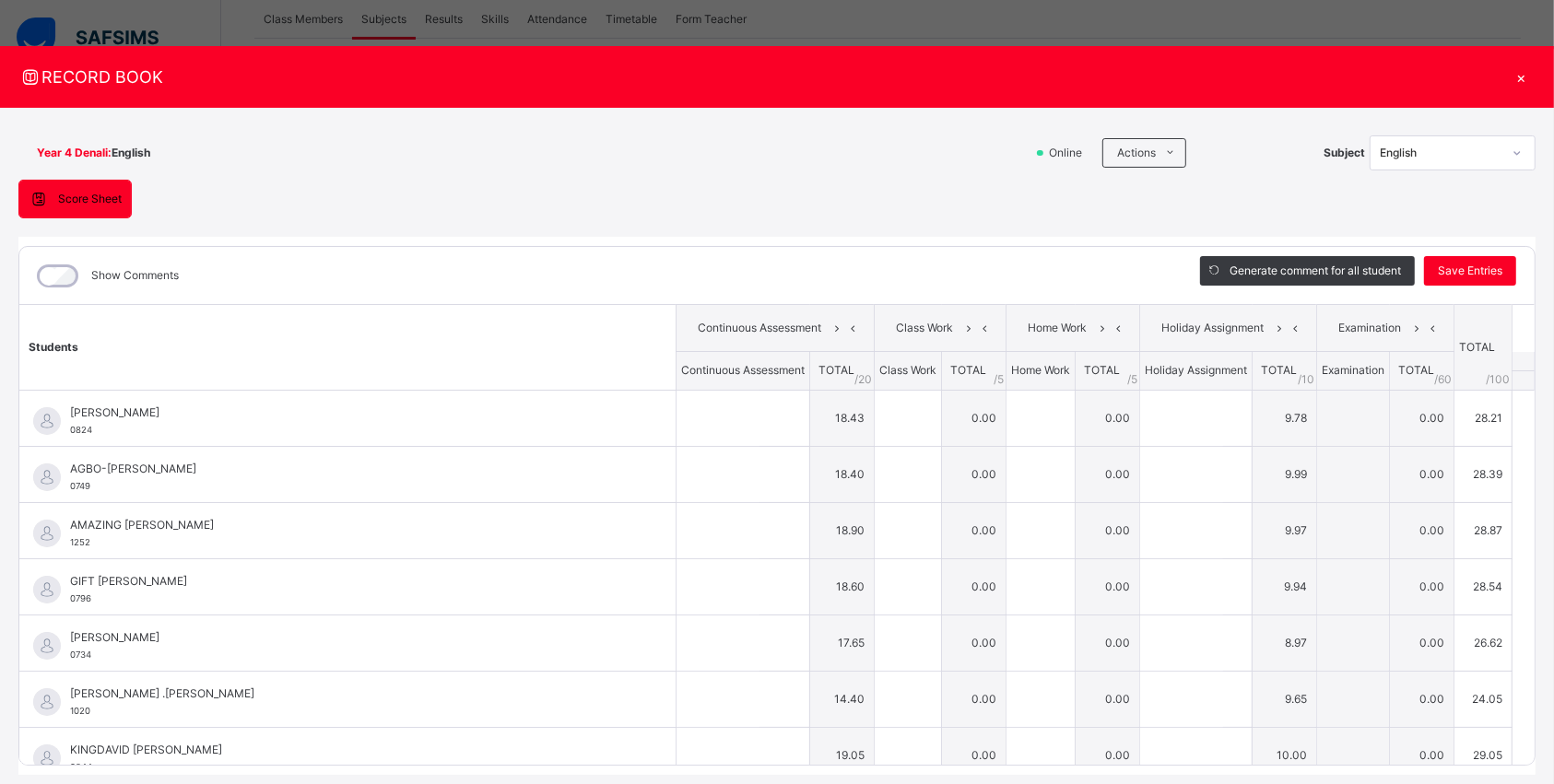 type on "*****" 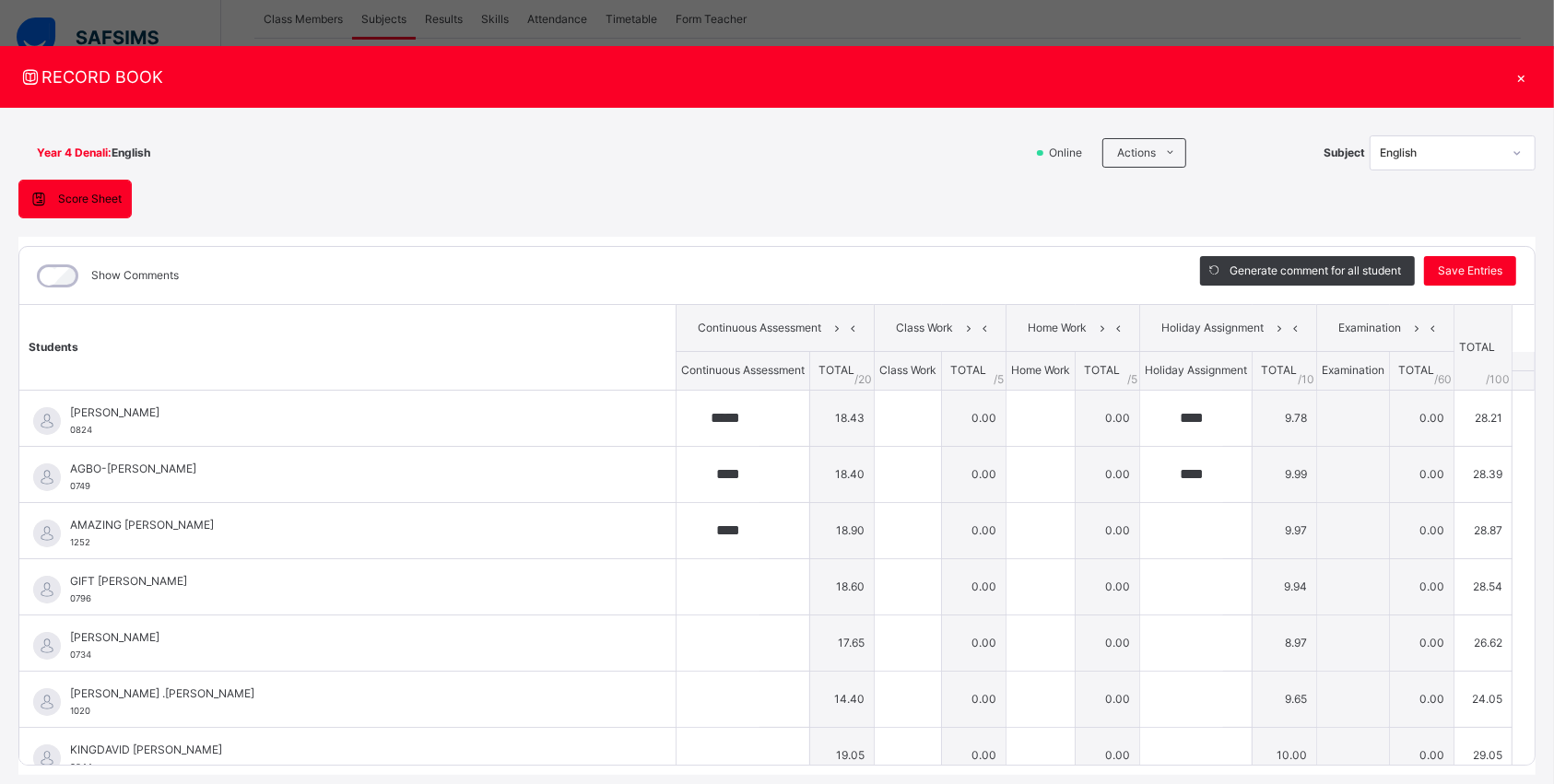 type on "****" 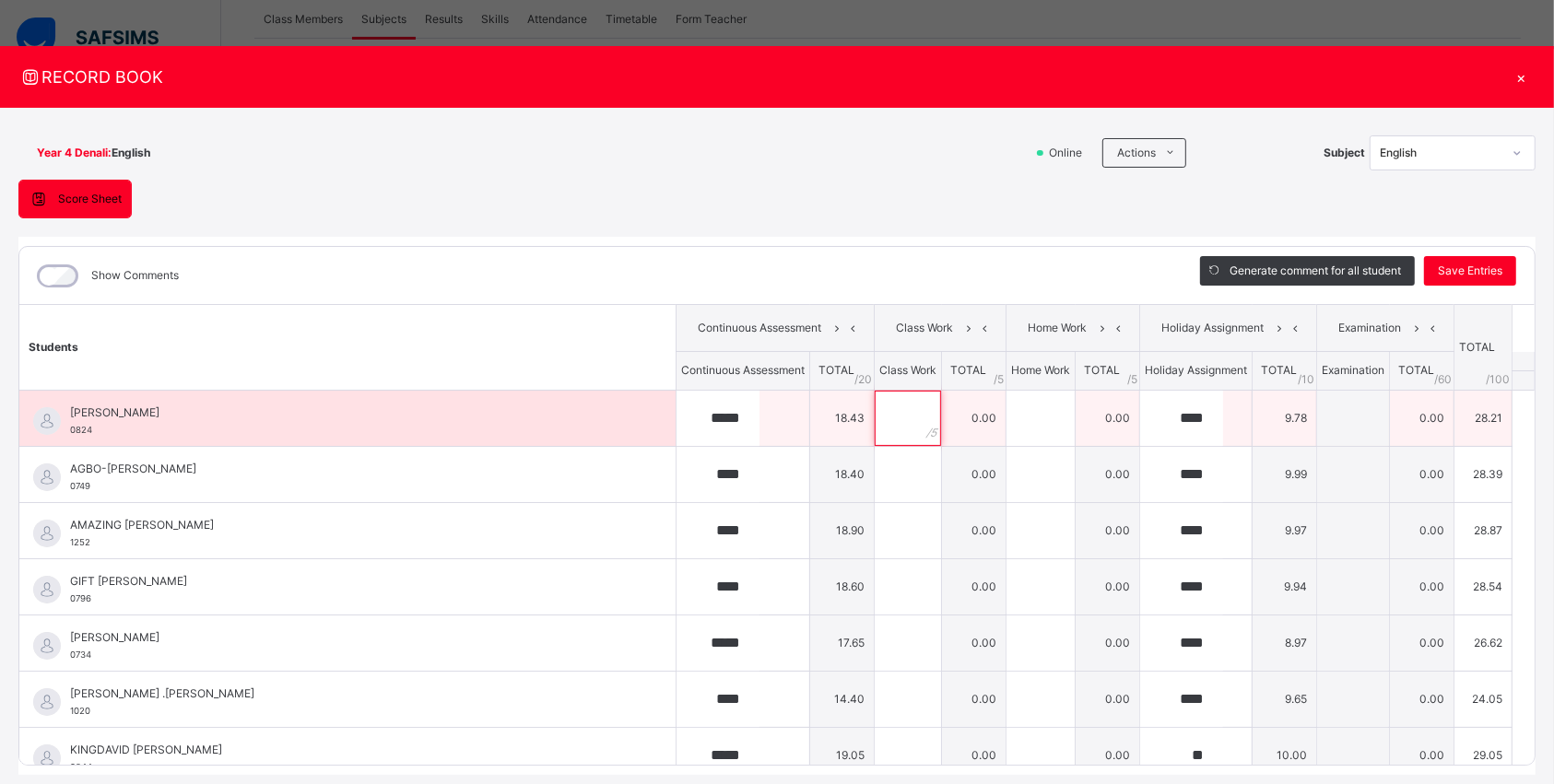 click at bounding box center (908, 418) 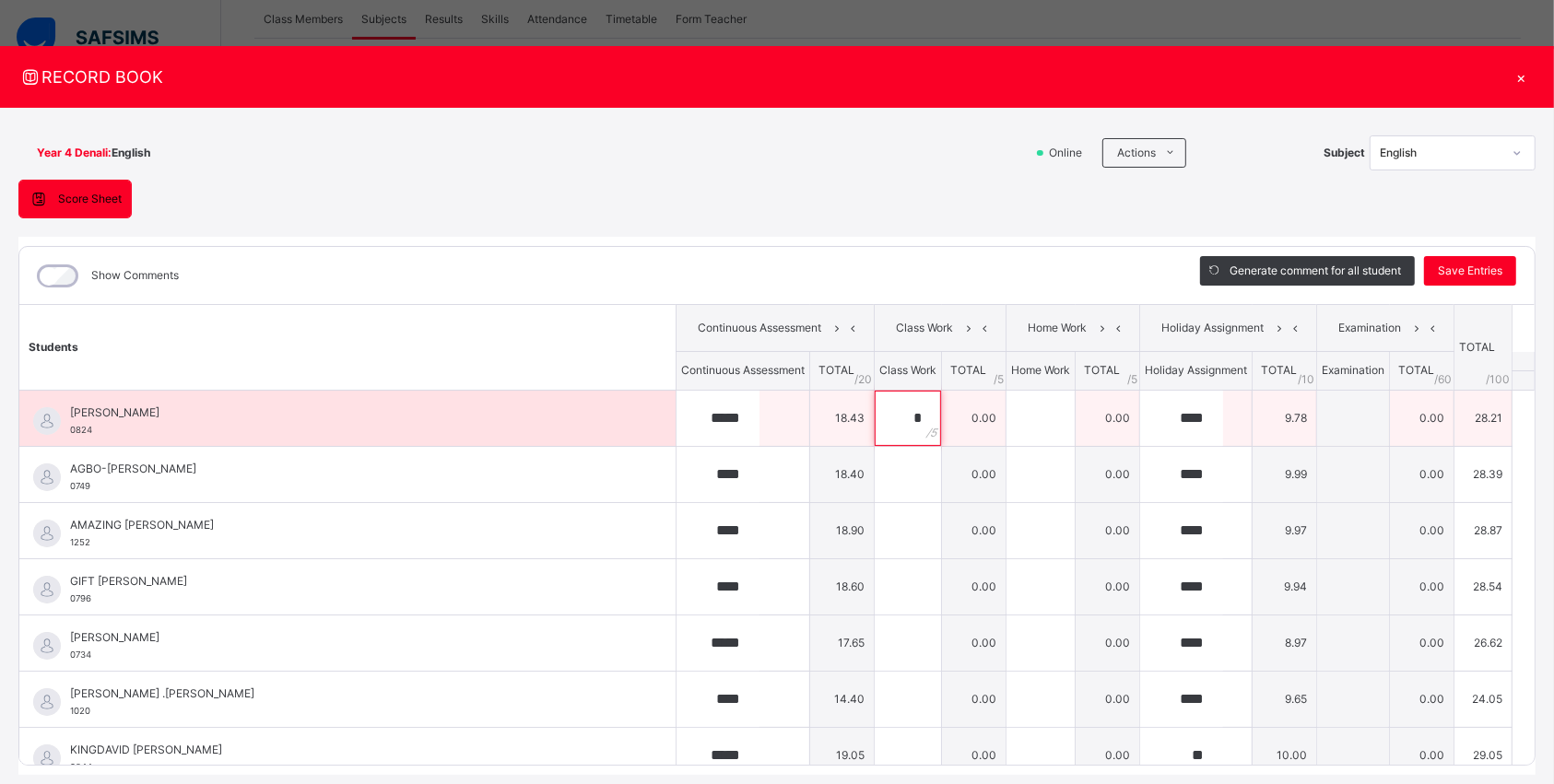 type on "*" 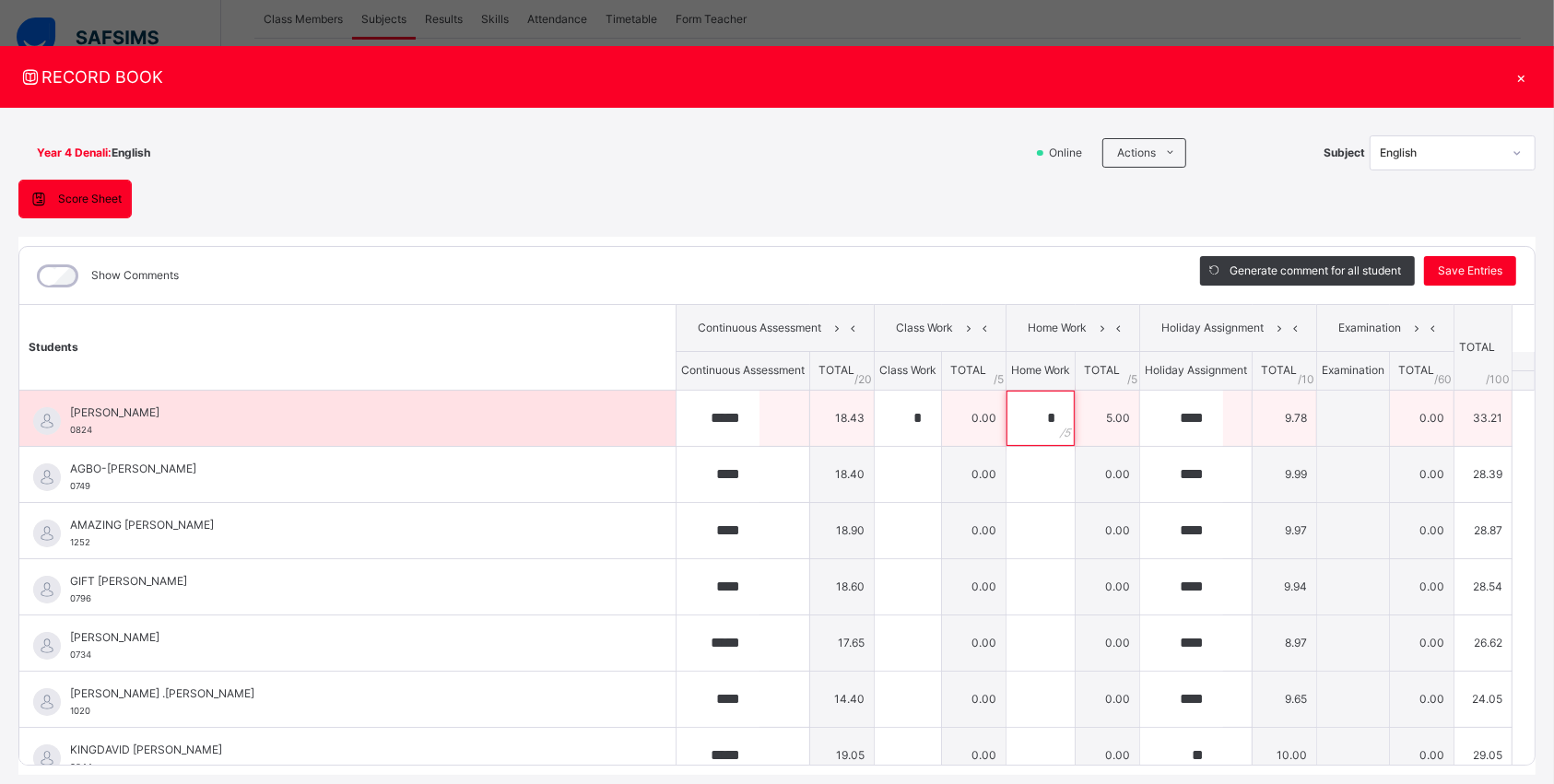 type on "*" 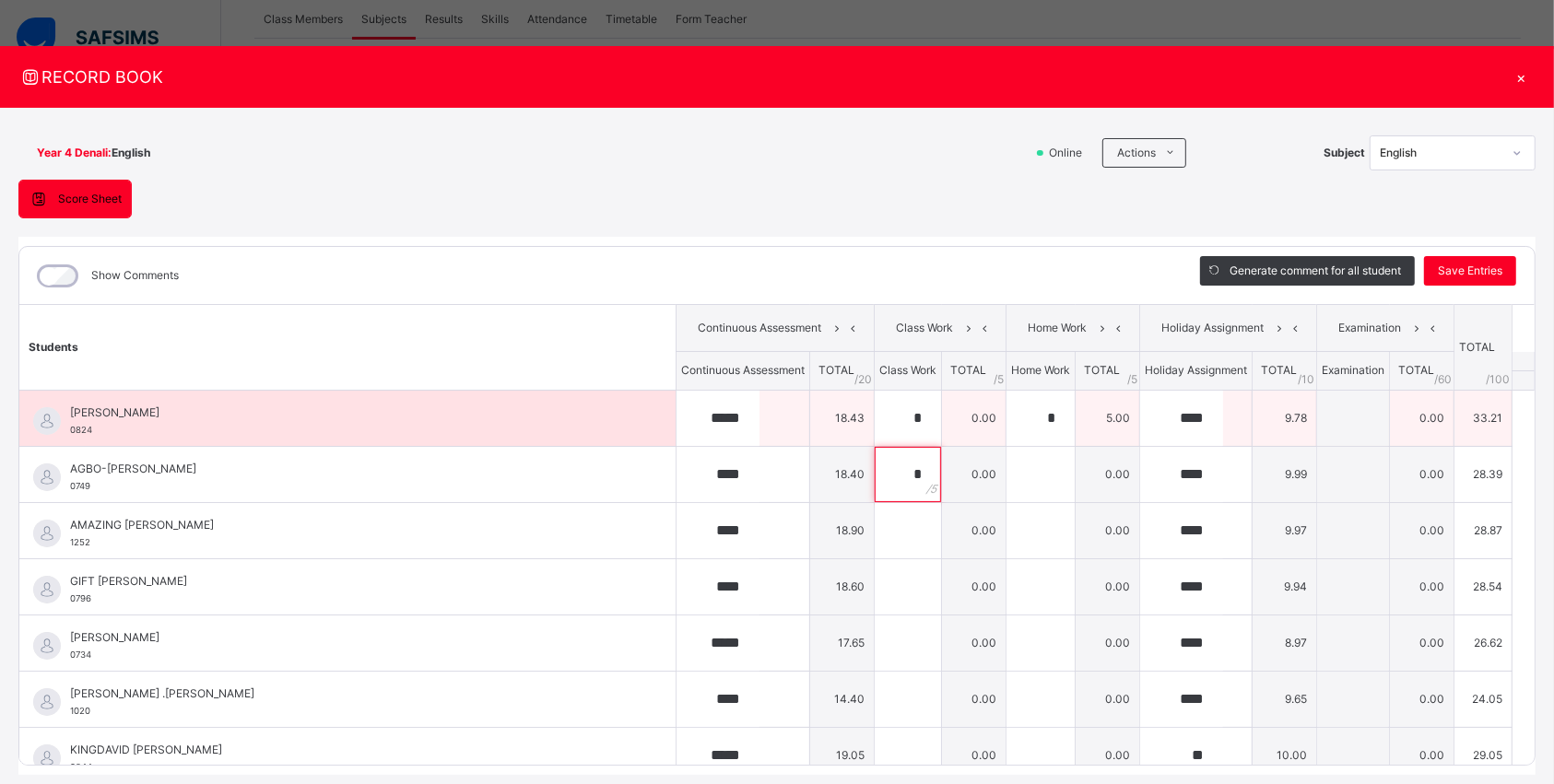 type on "*" 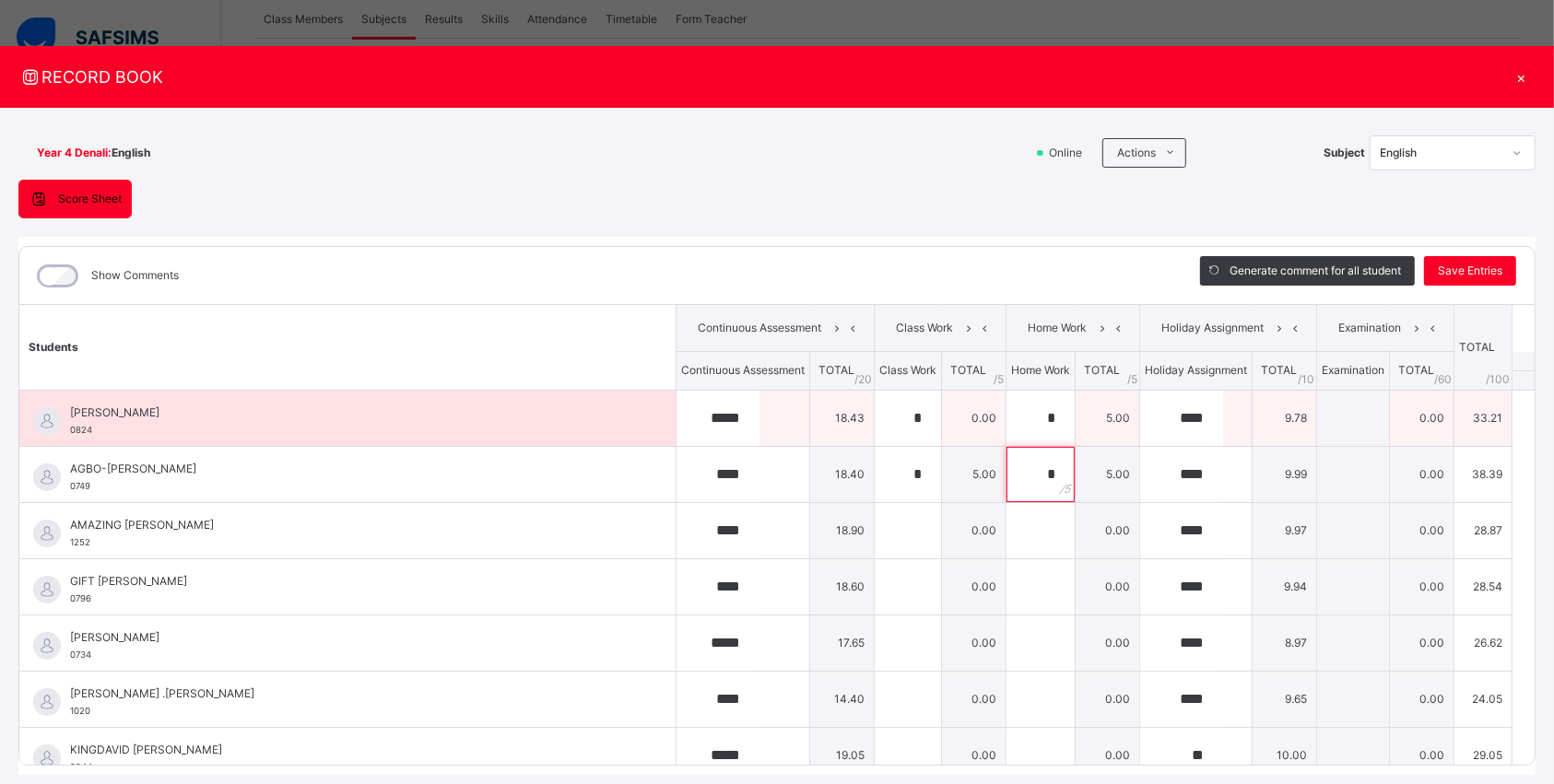 type on "*" 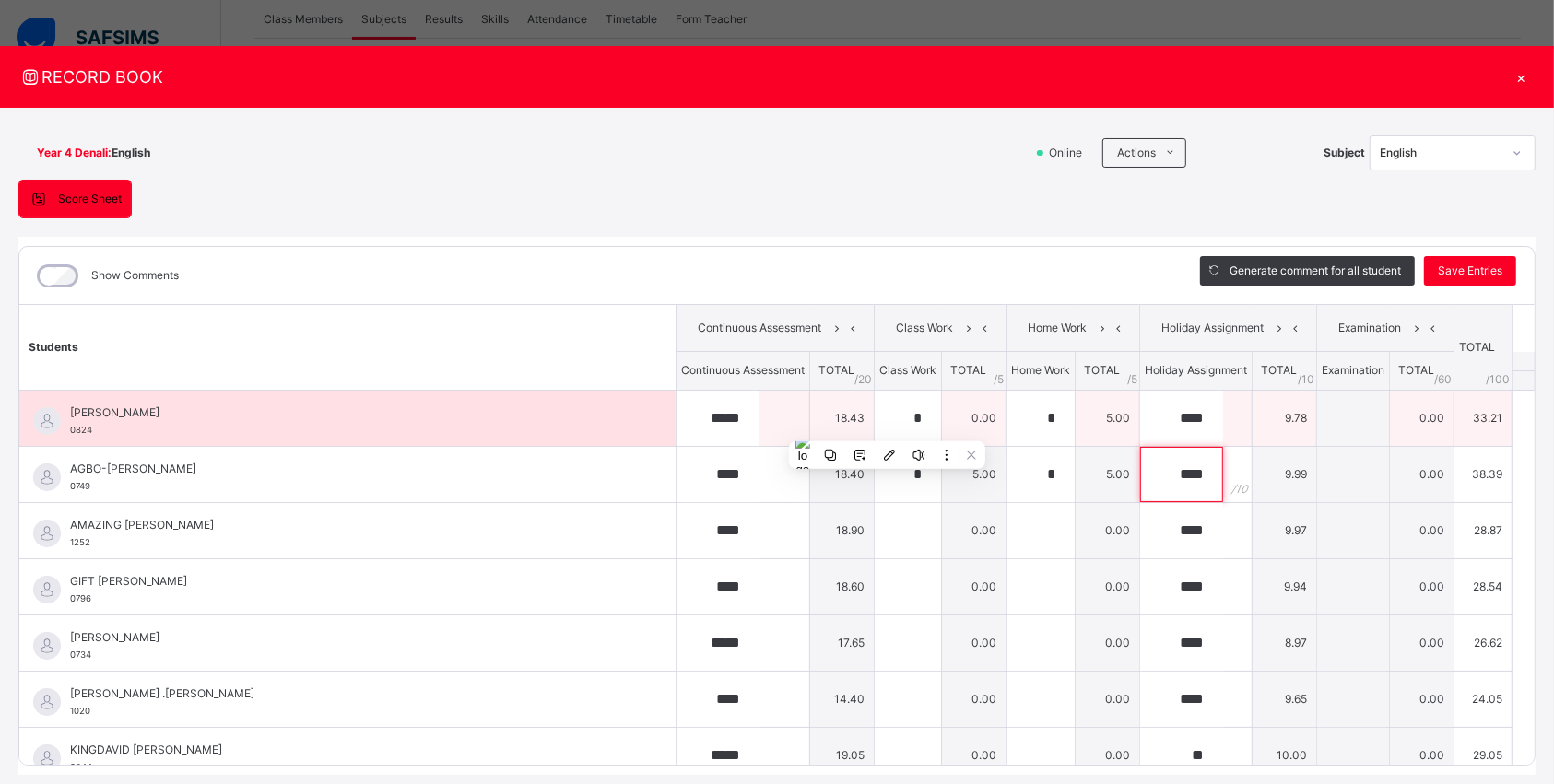 type on "*" 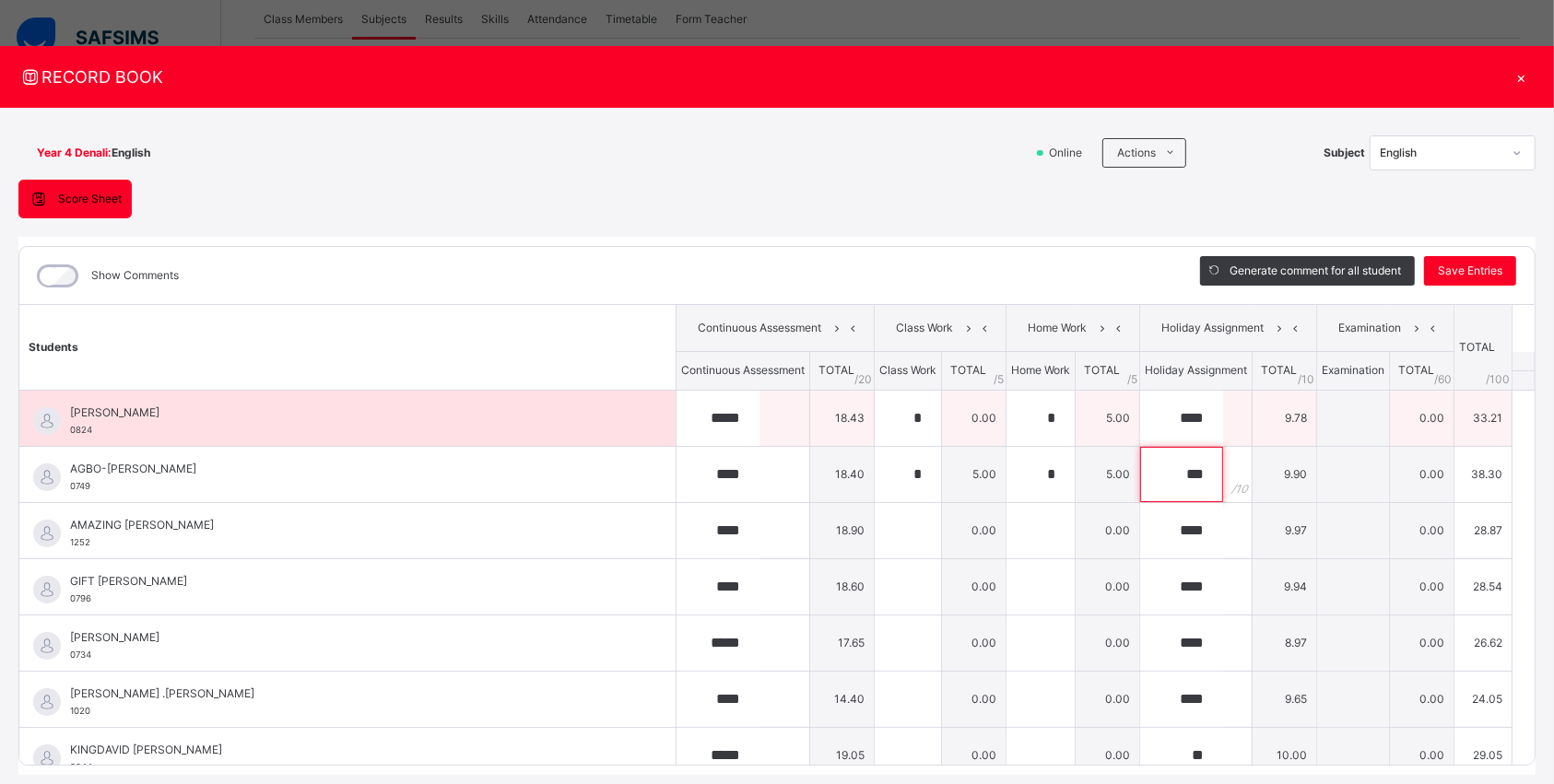 type on "****" 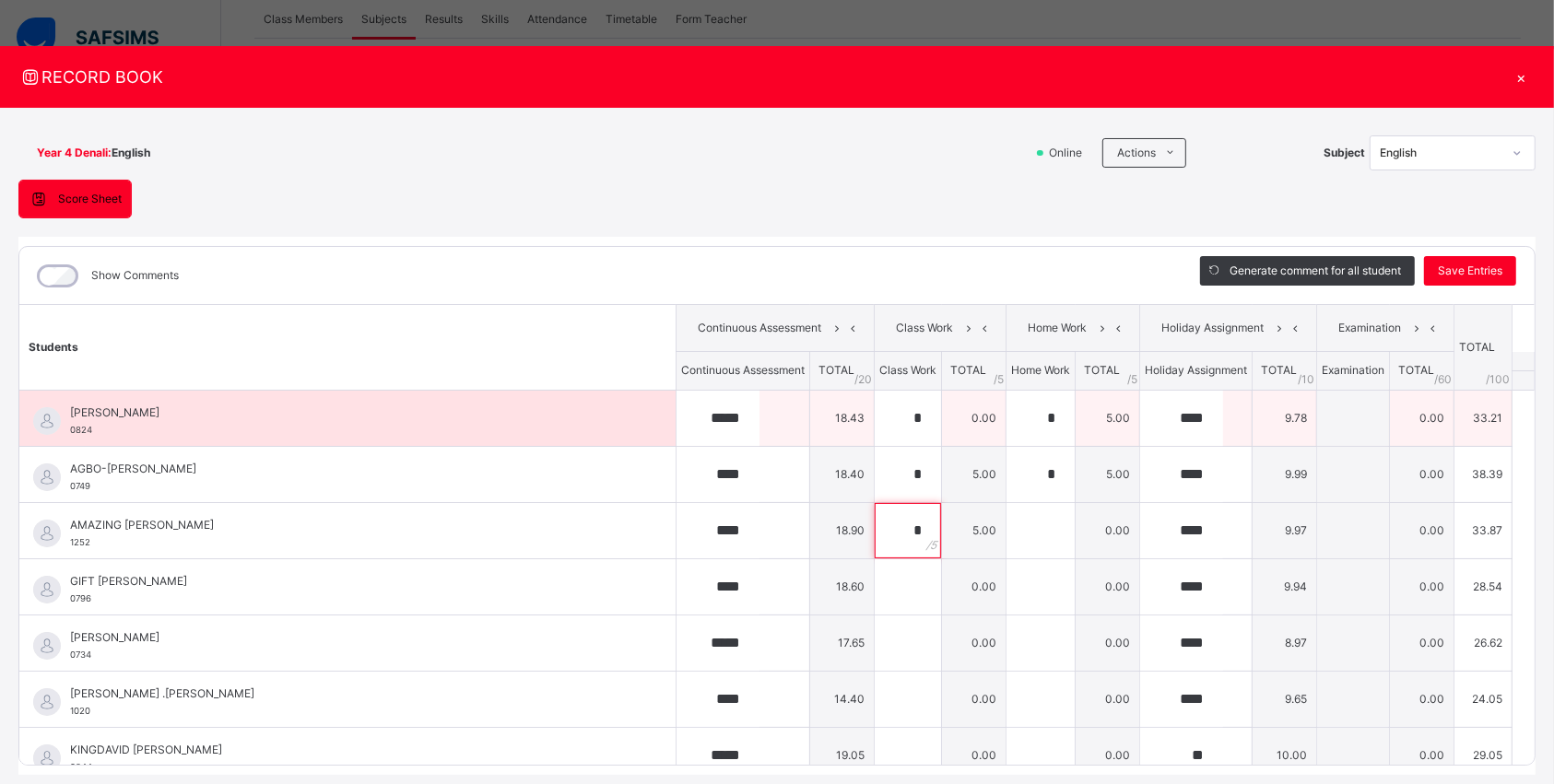 type on "*" 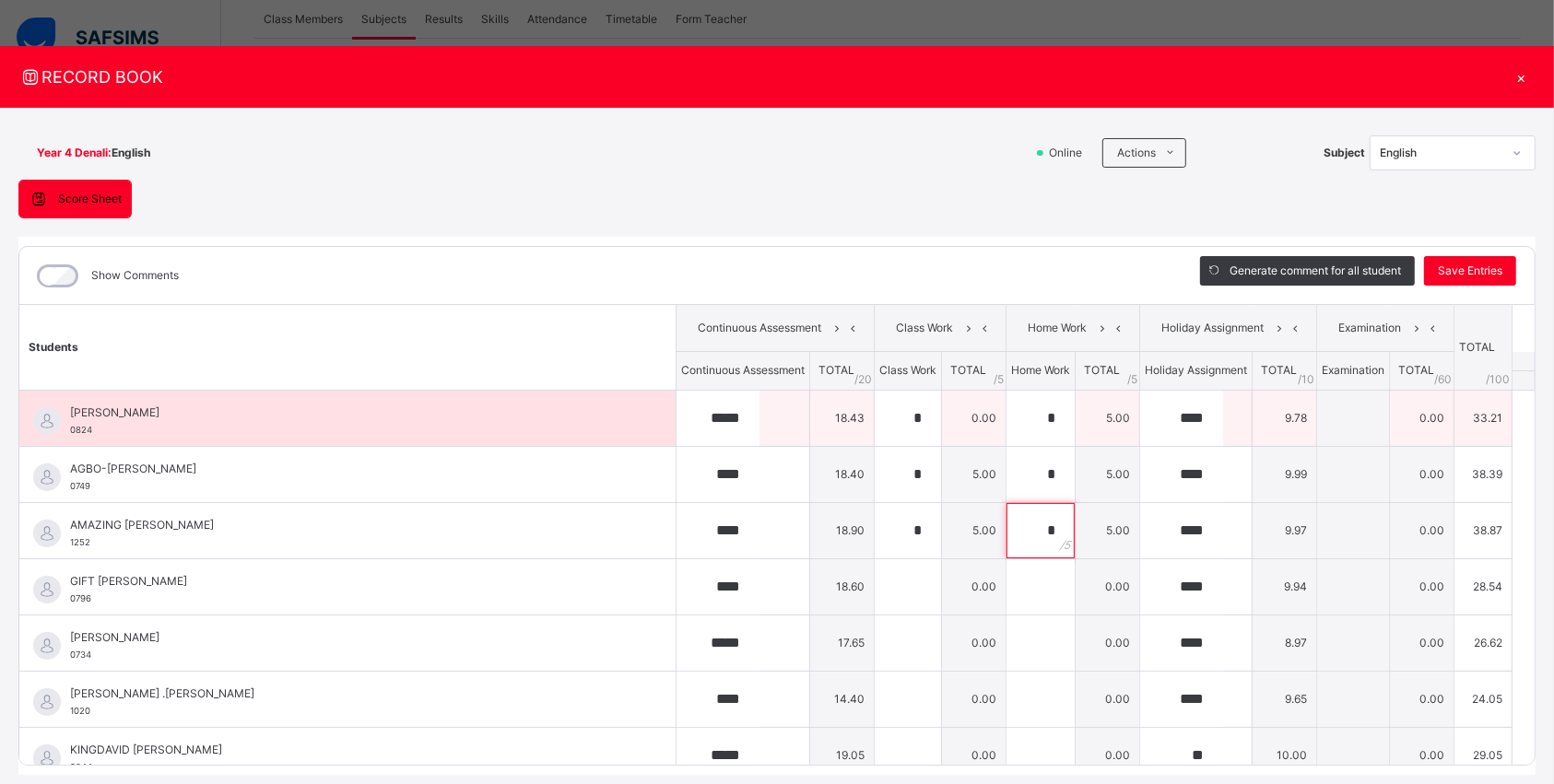 type on "*" 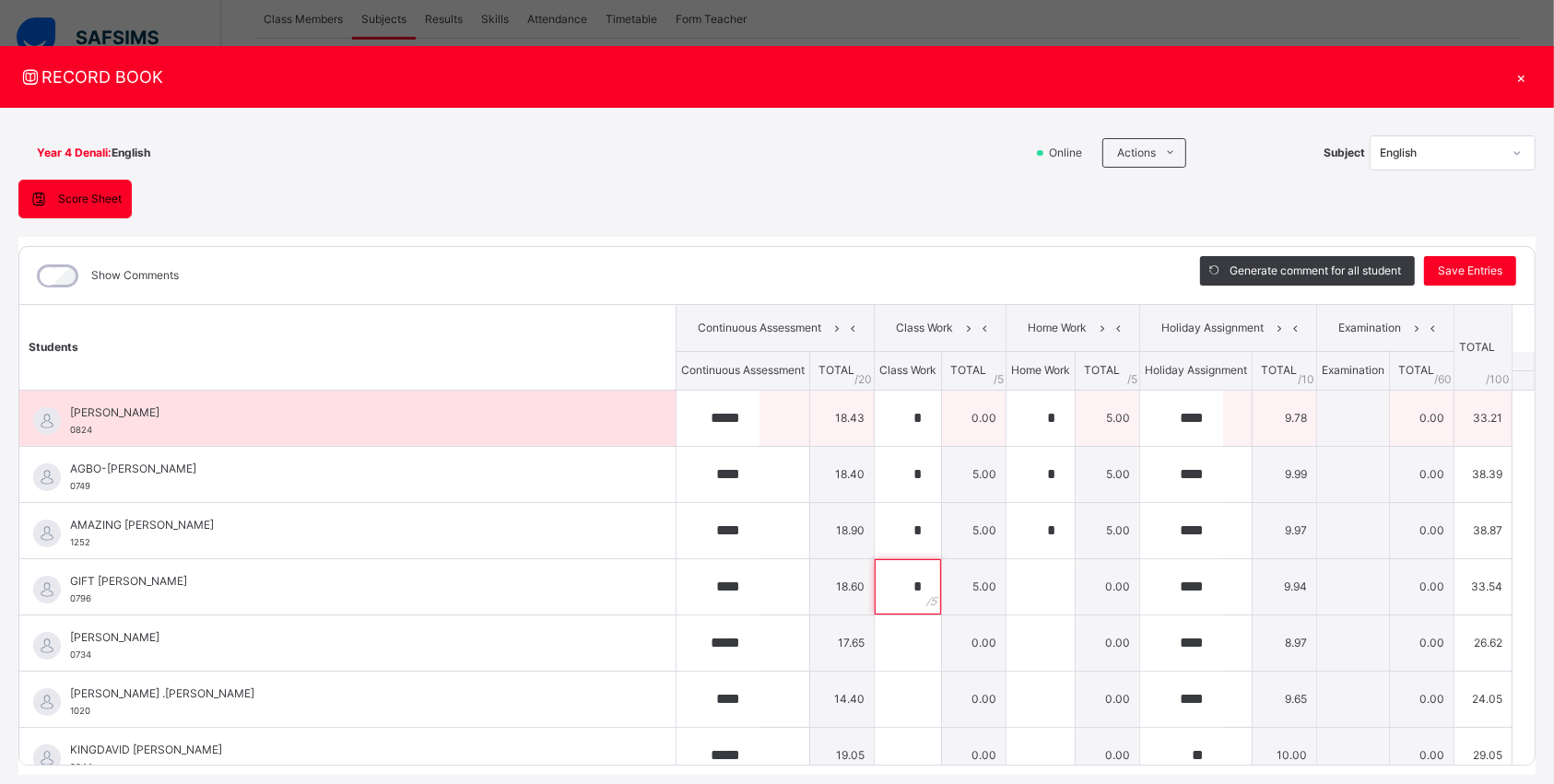 type on "*" 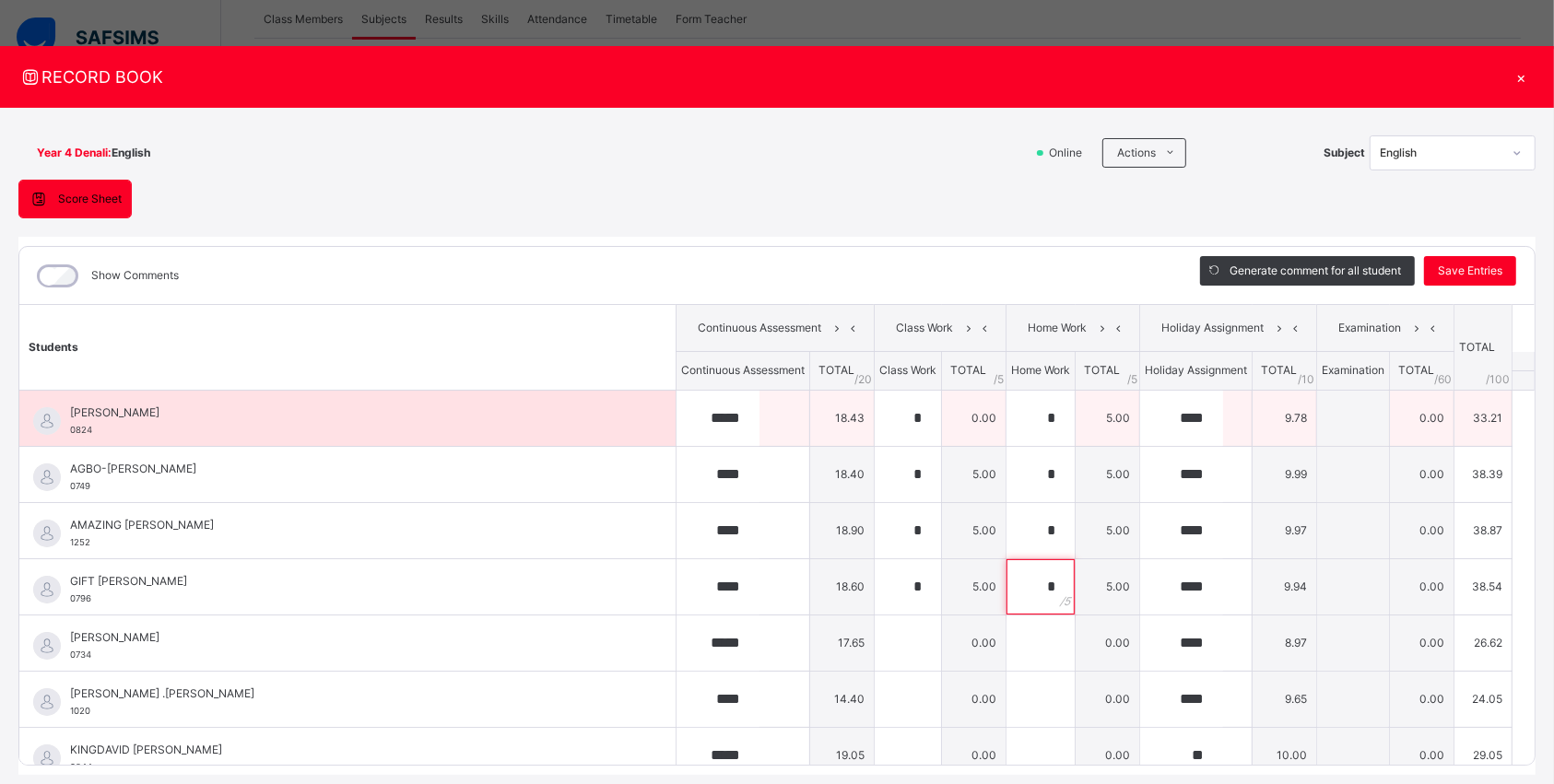 type on "*" 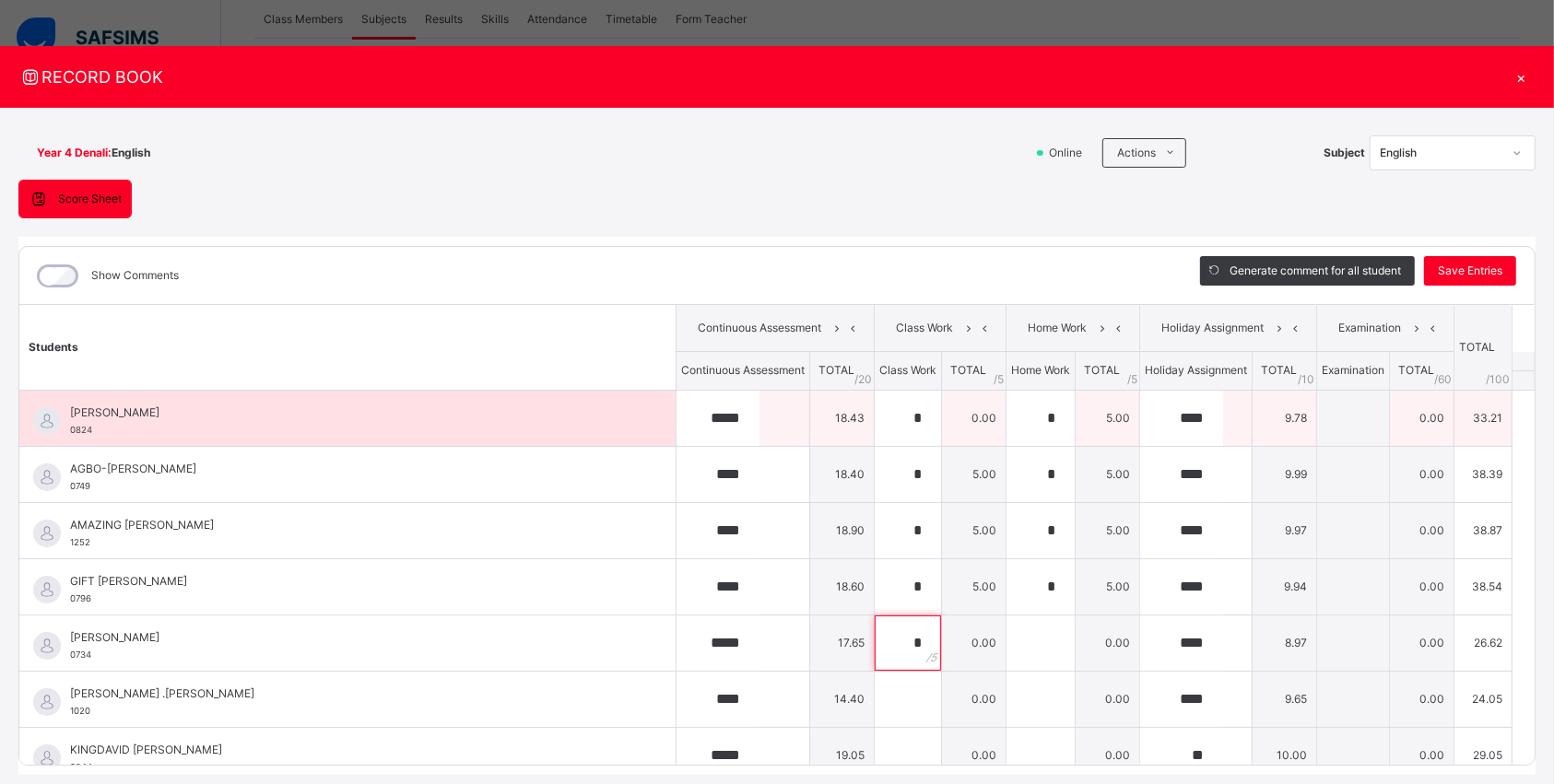 type on "*" 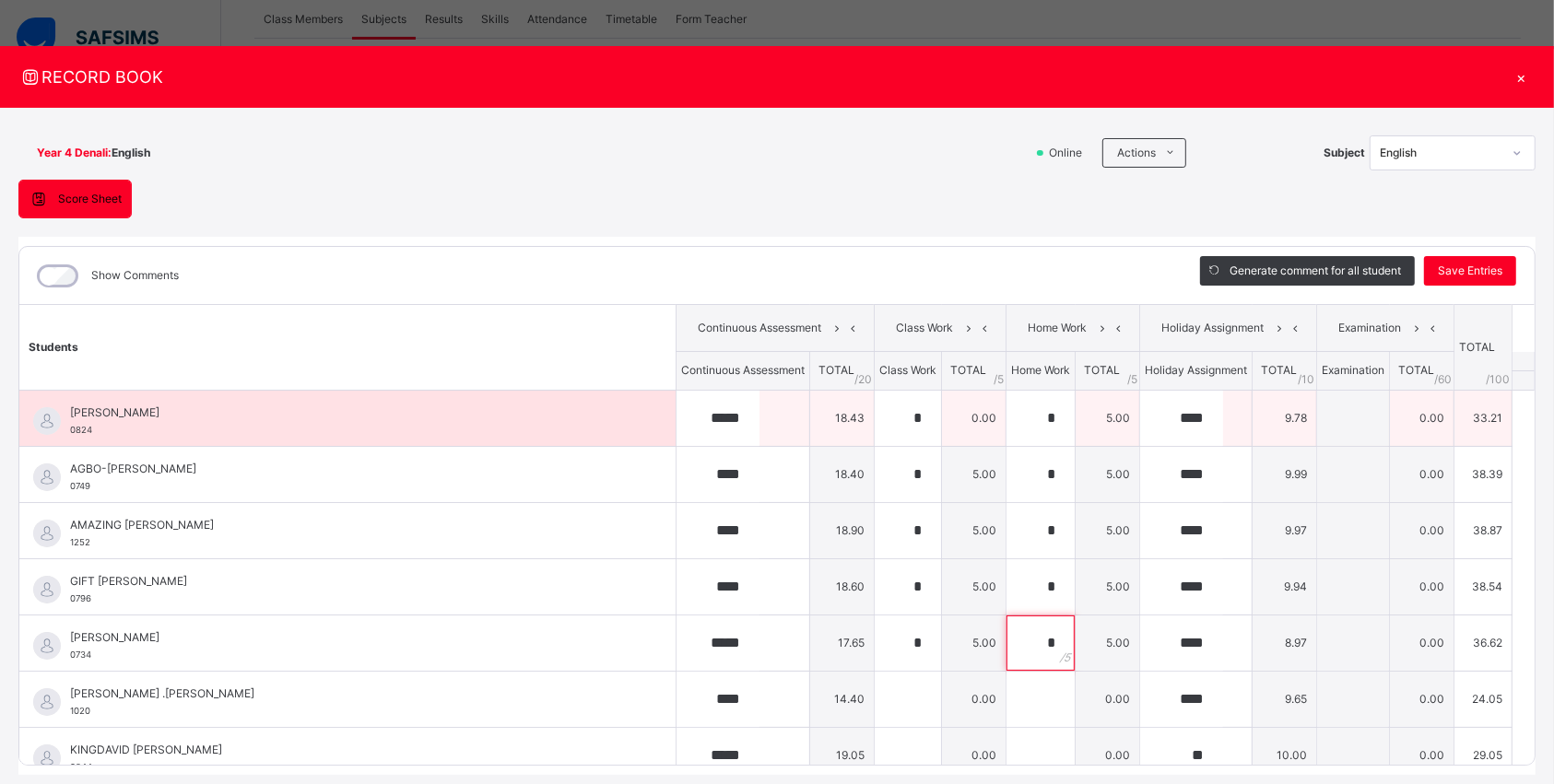 type on "*" 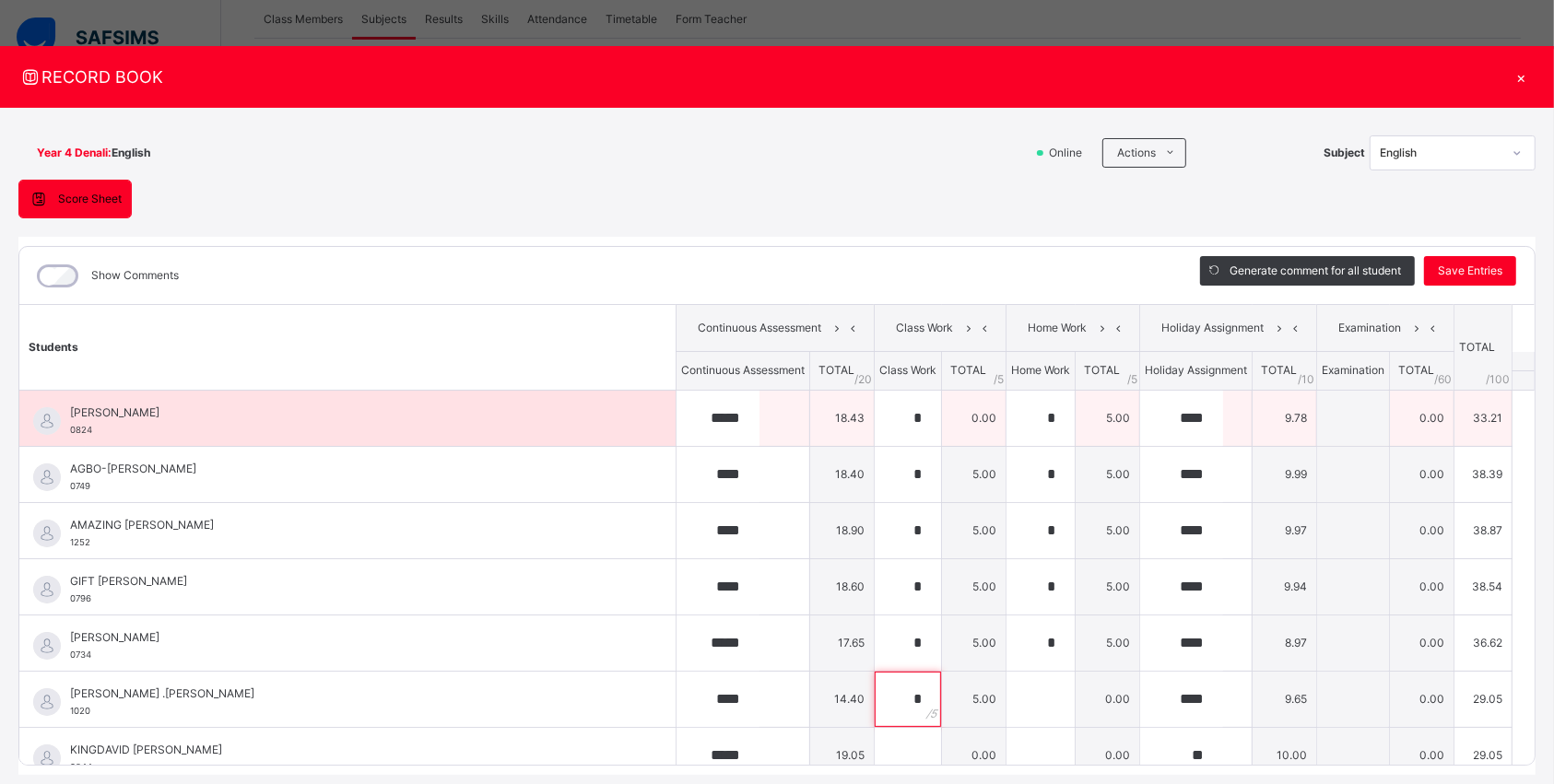 type on "*" 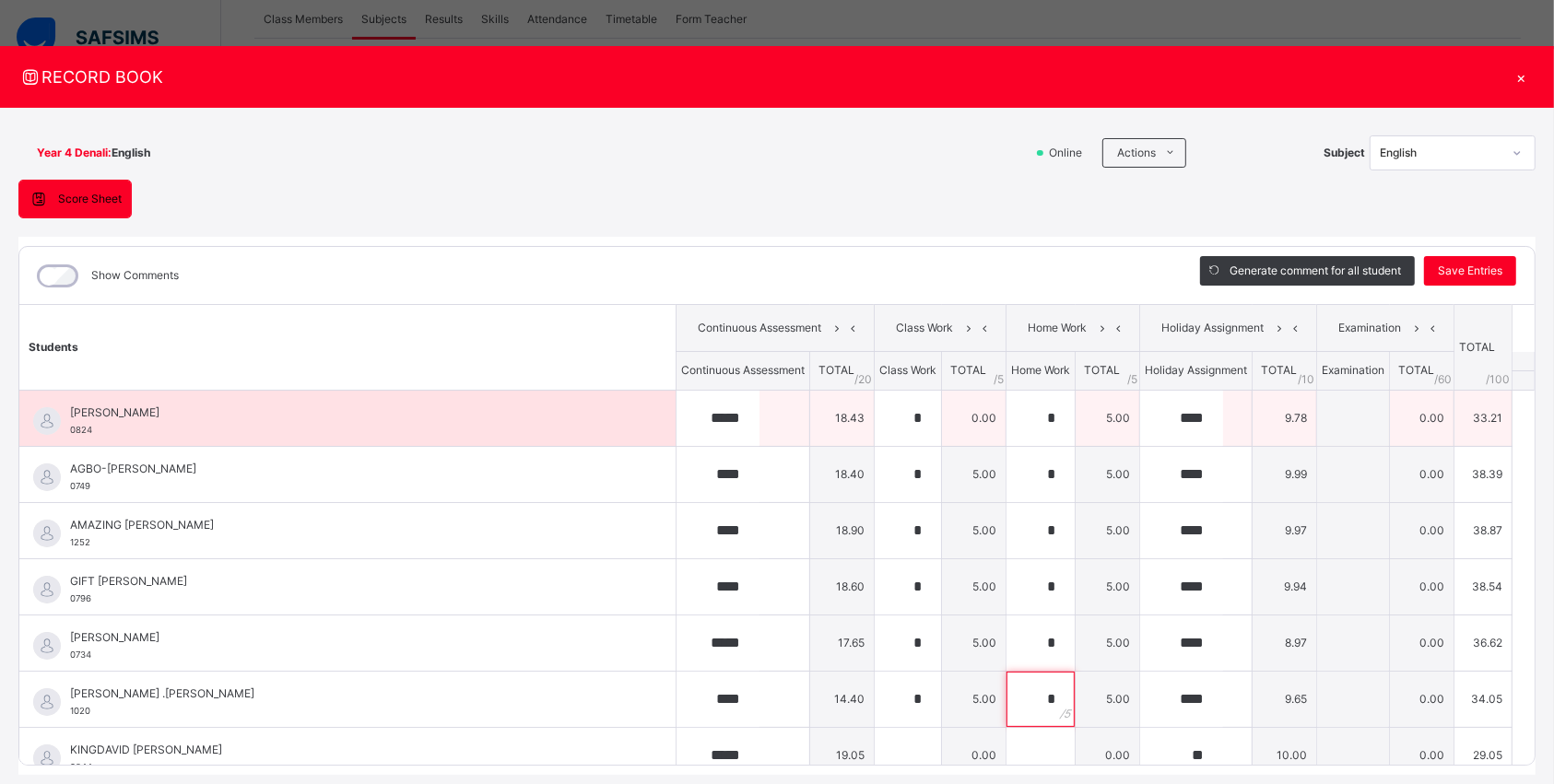 type on "*" 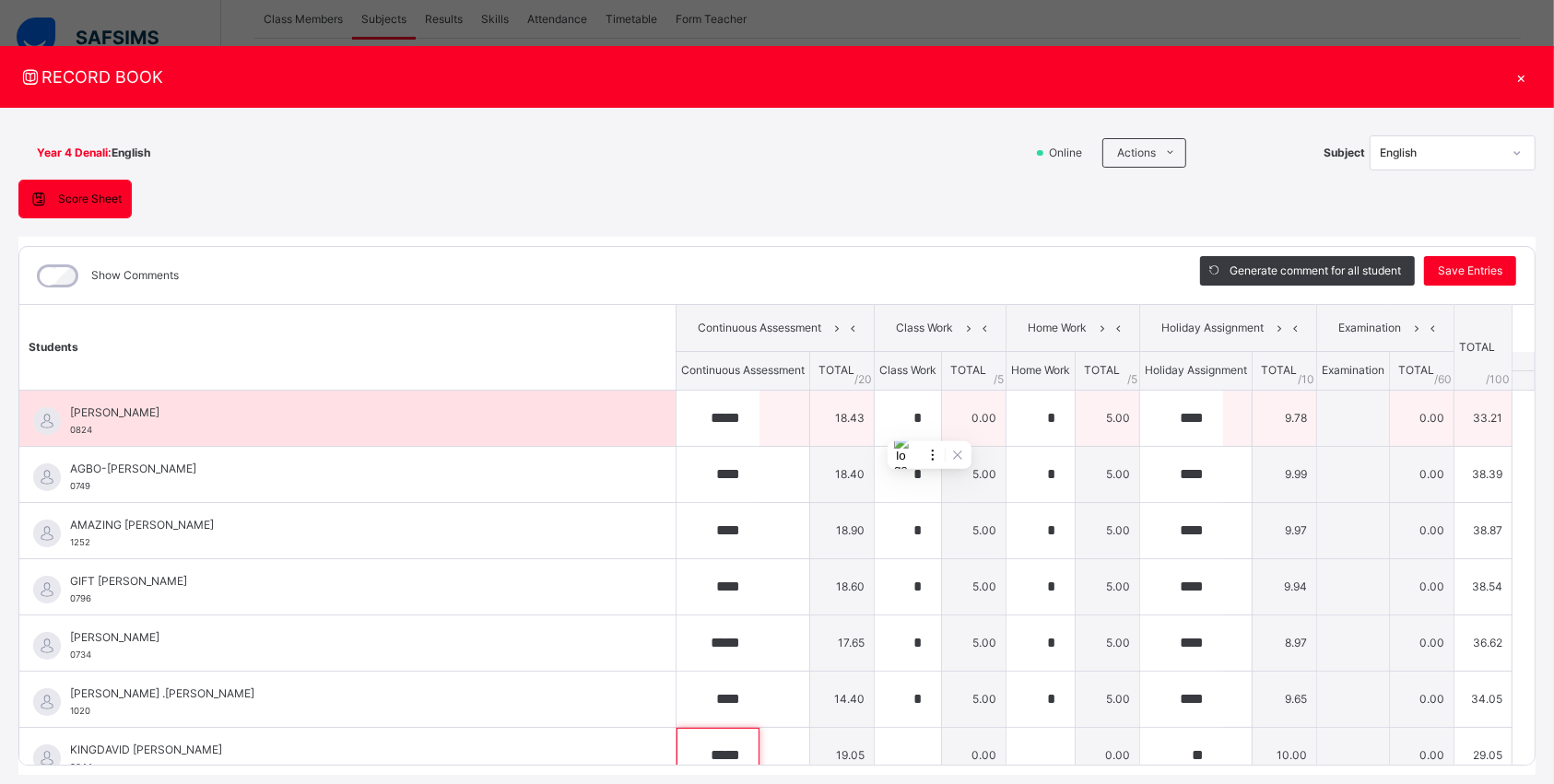scroll, scrollTop: 20, scrollLeft: 0, axis: vertical 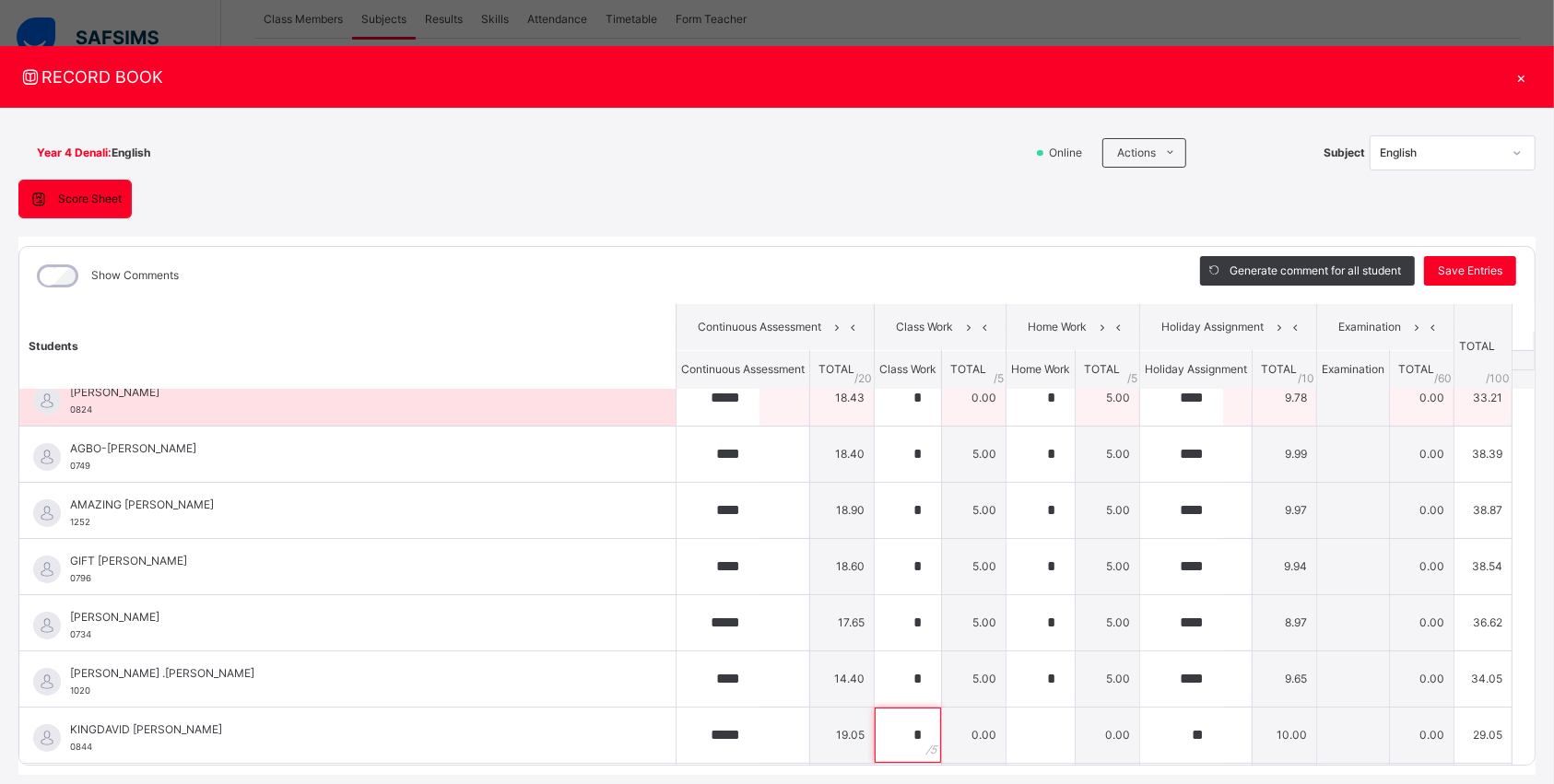 type on "*" 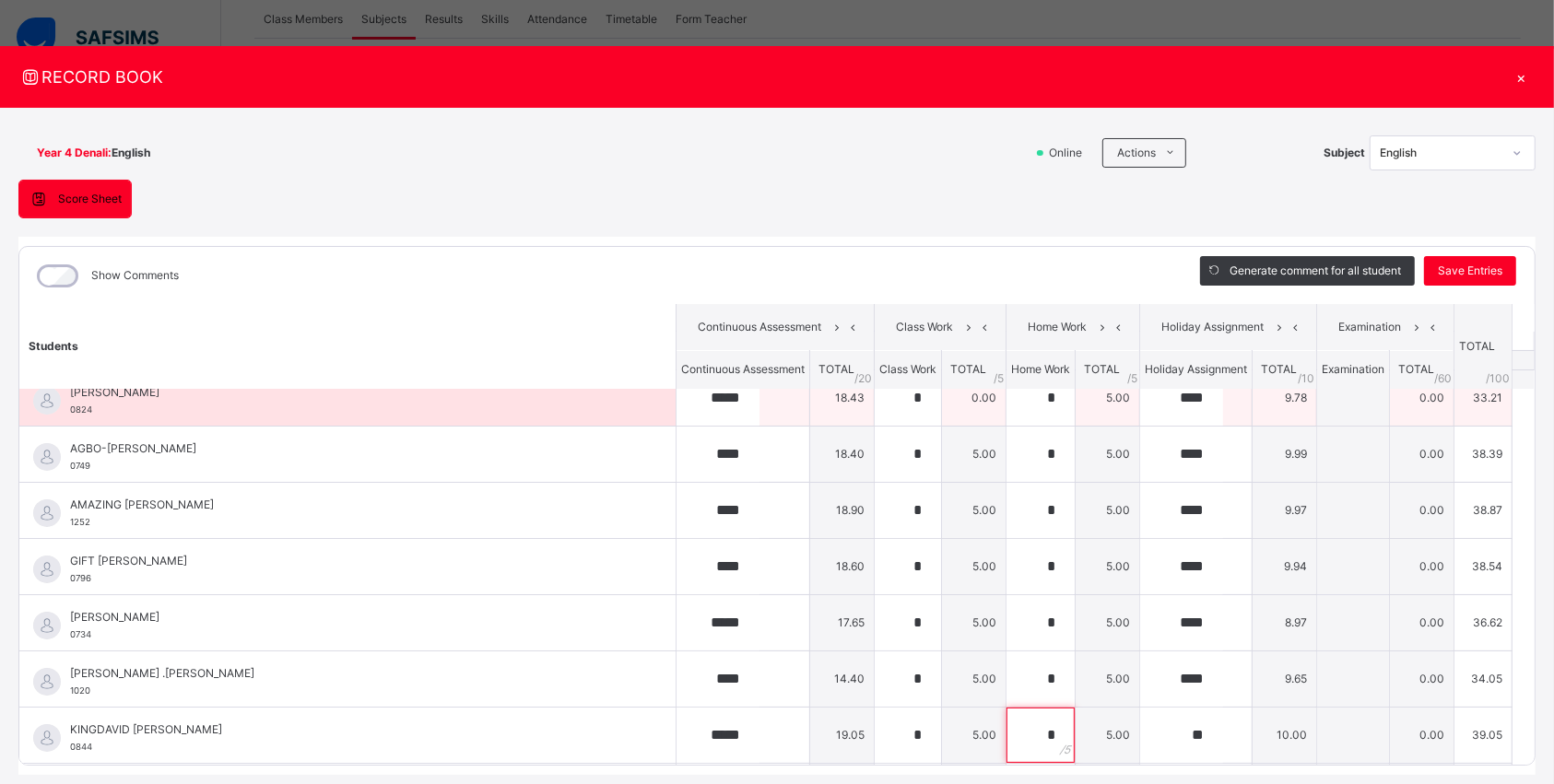 type on "*" 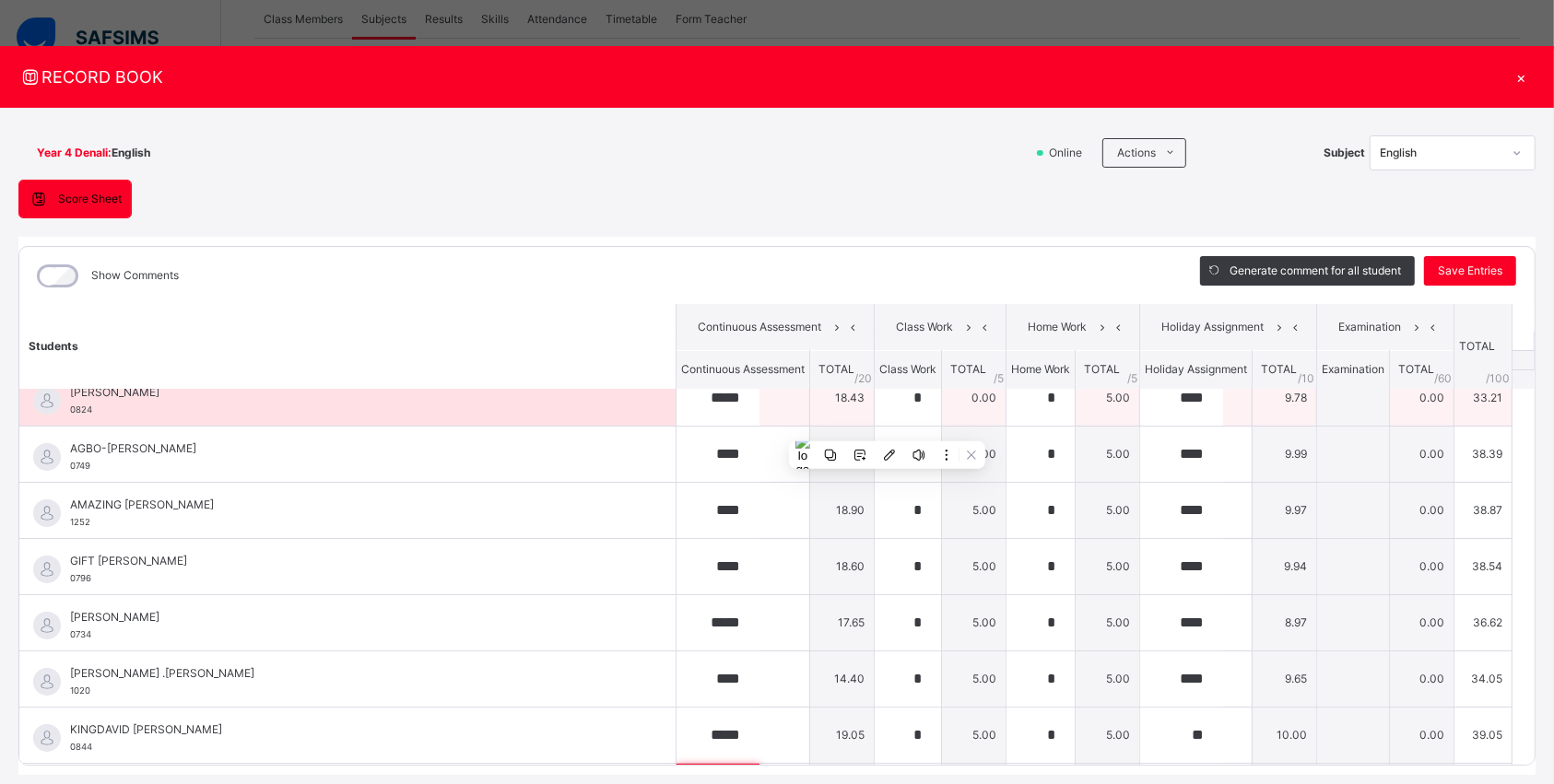 scroll, scrollTop: 247, scrollLeft: 0, axis: vertical 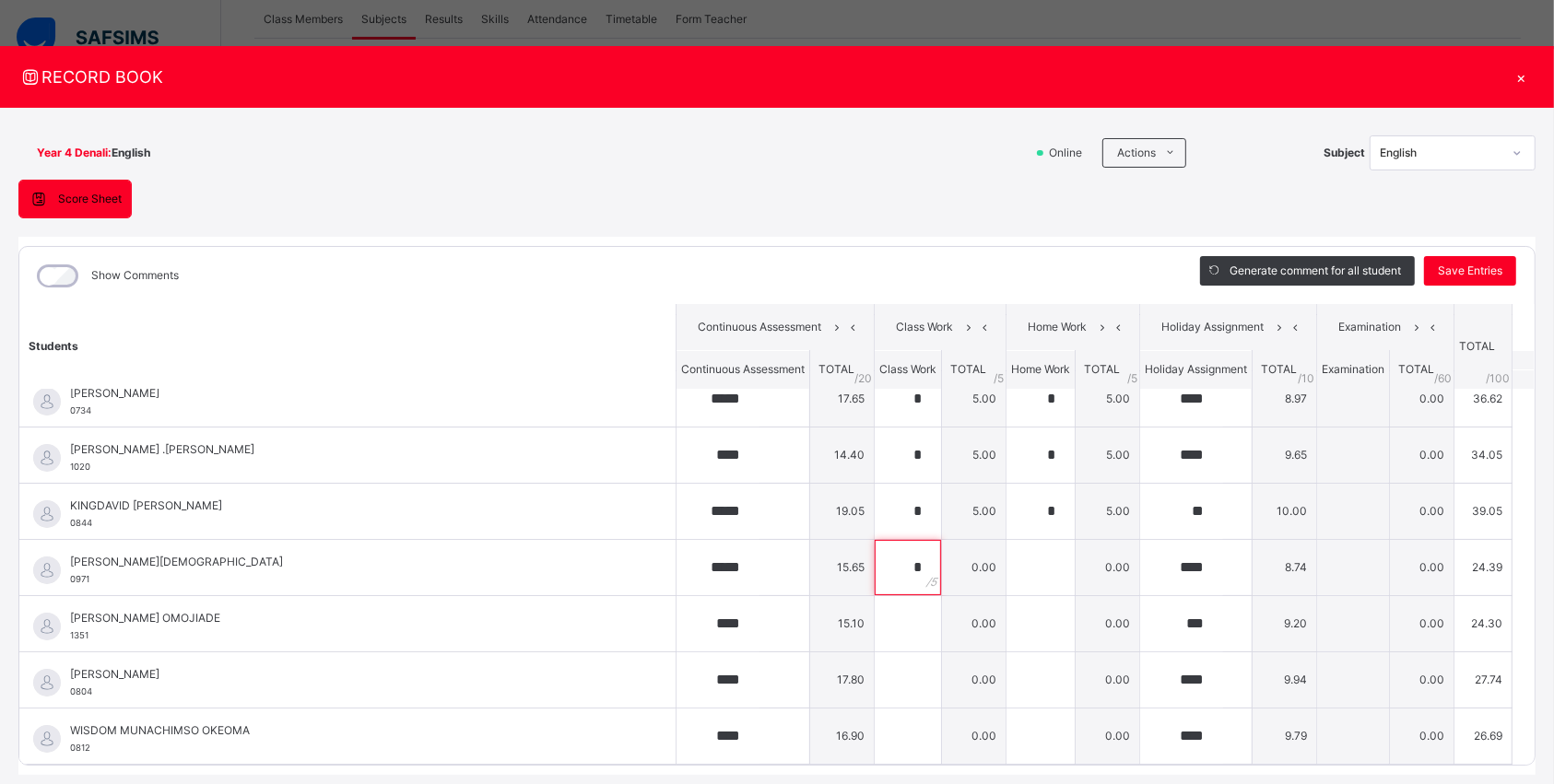 type on "*" 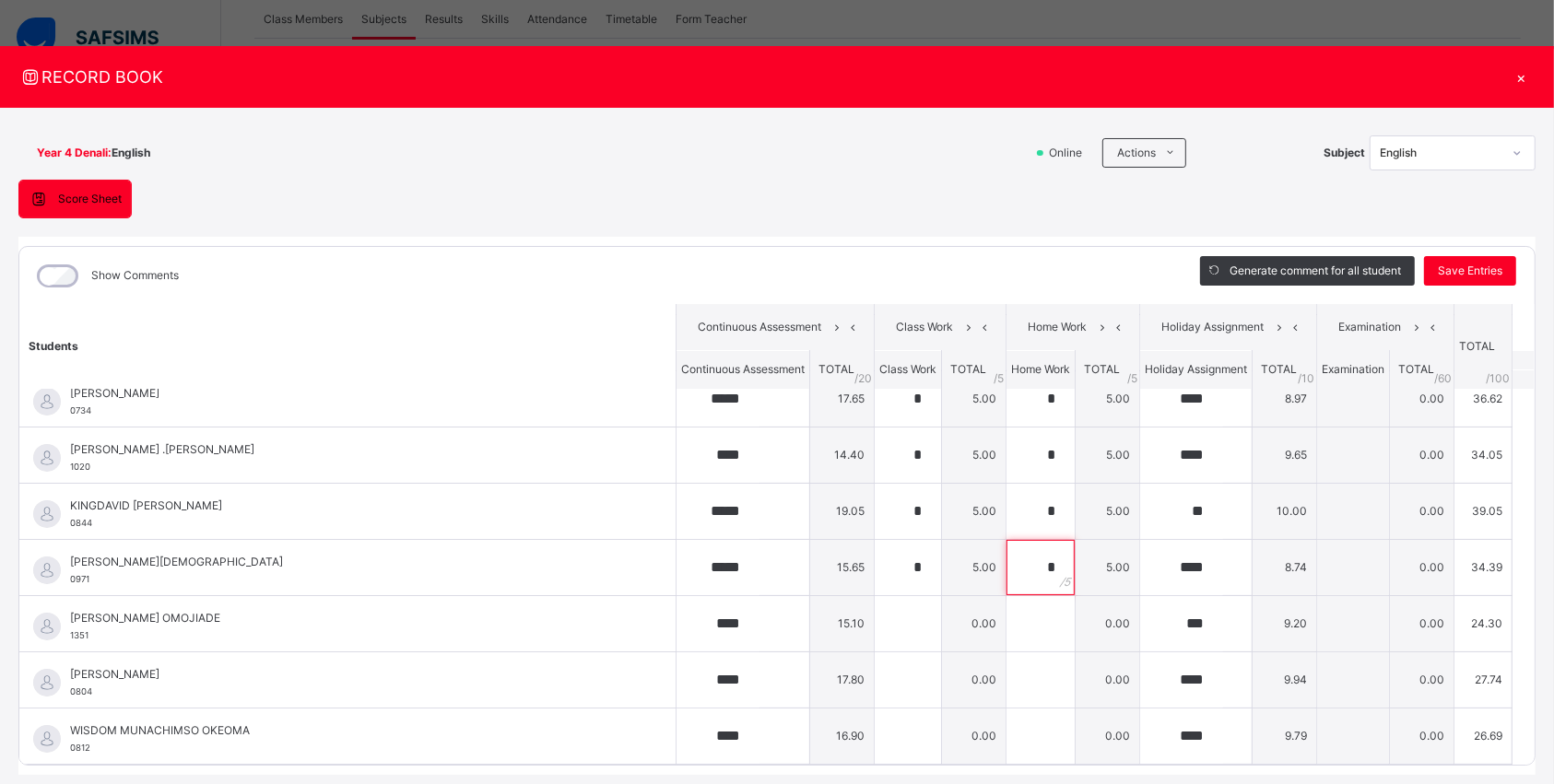 type on "*" 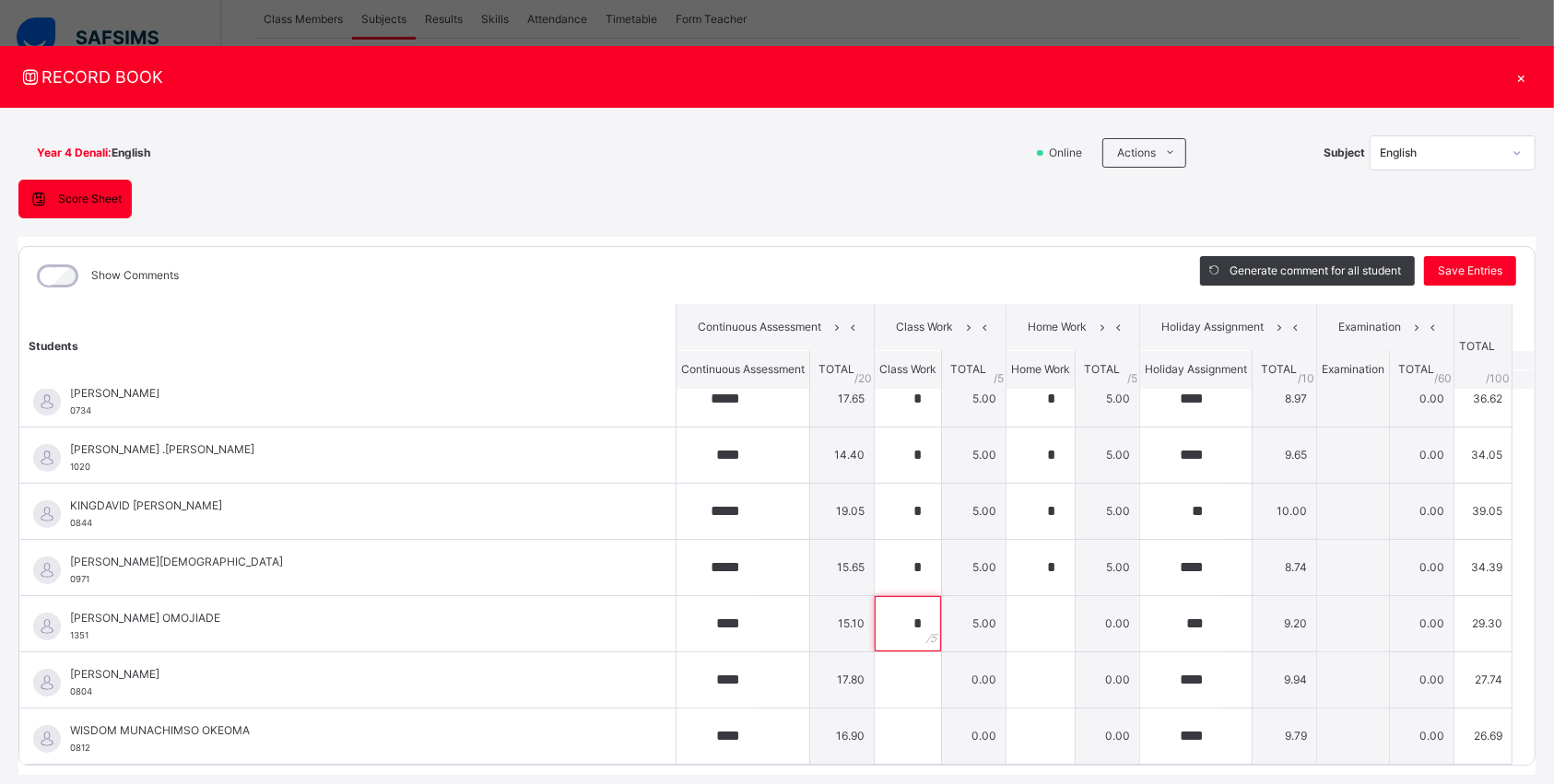 type on "*" 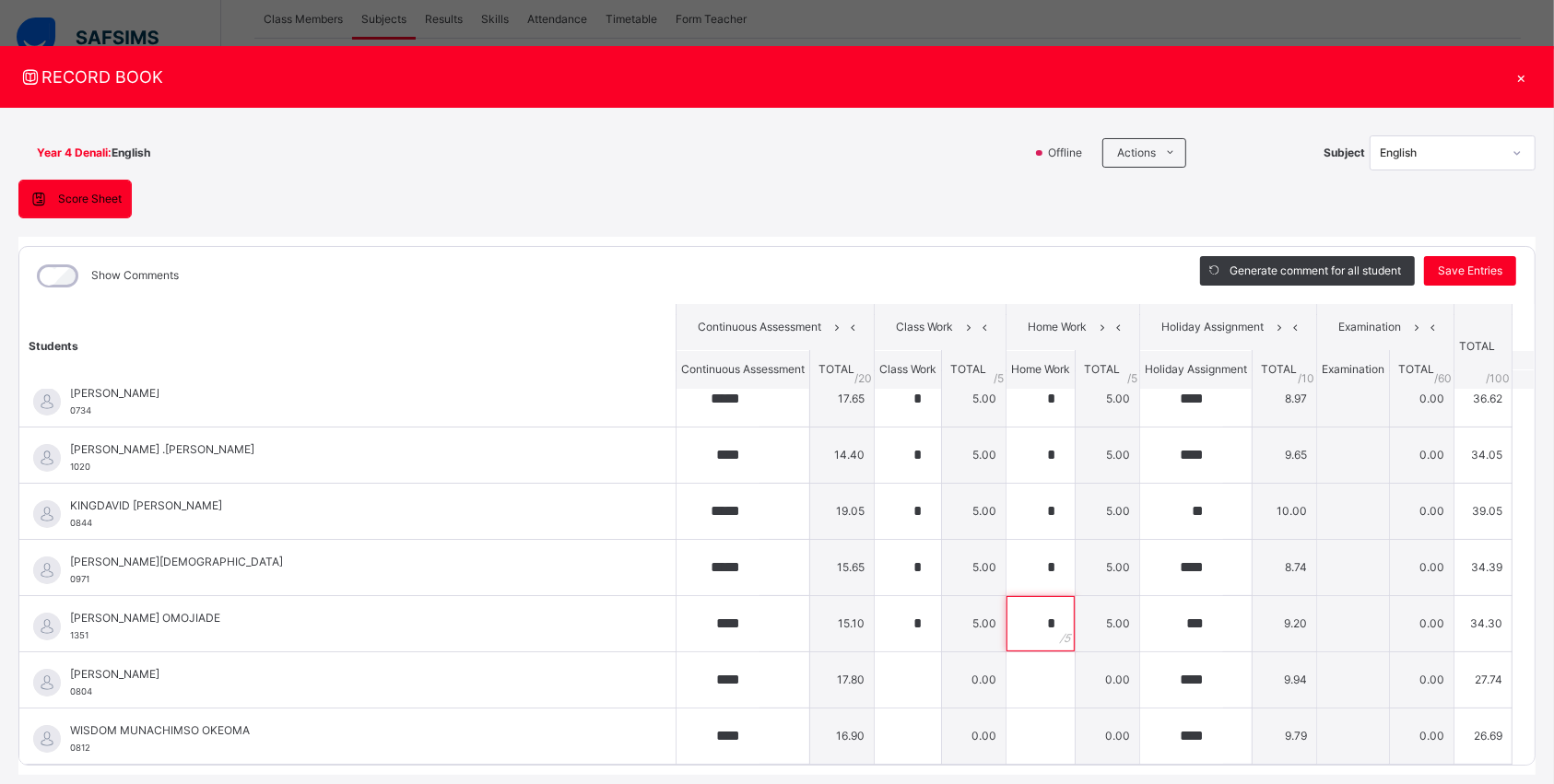 type on "*" 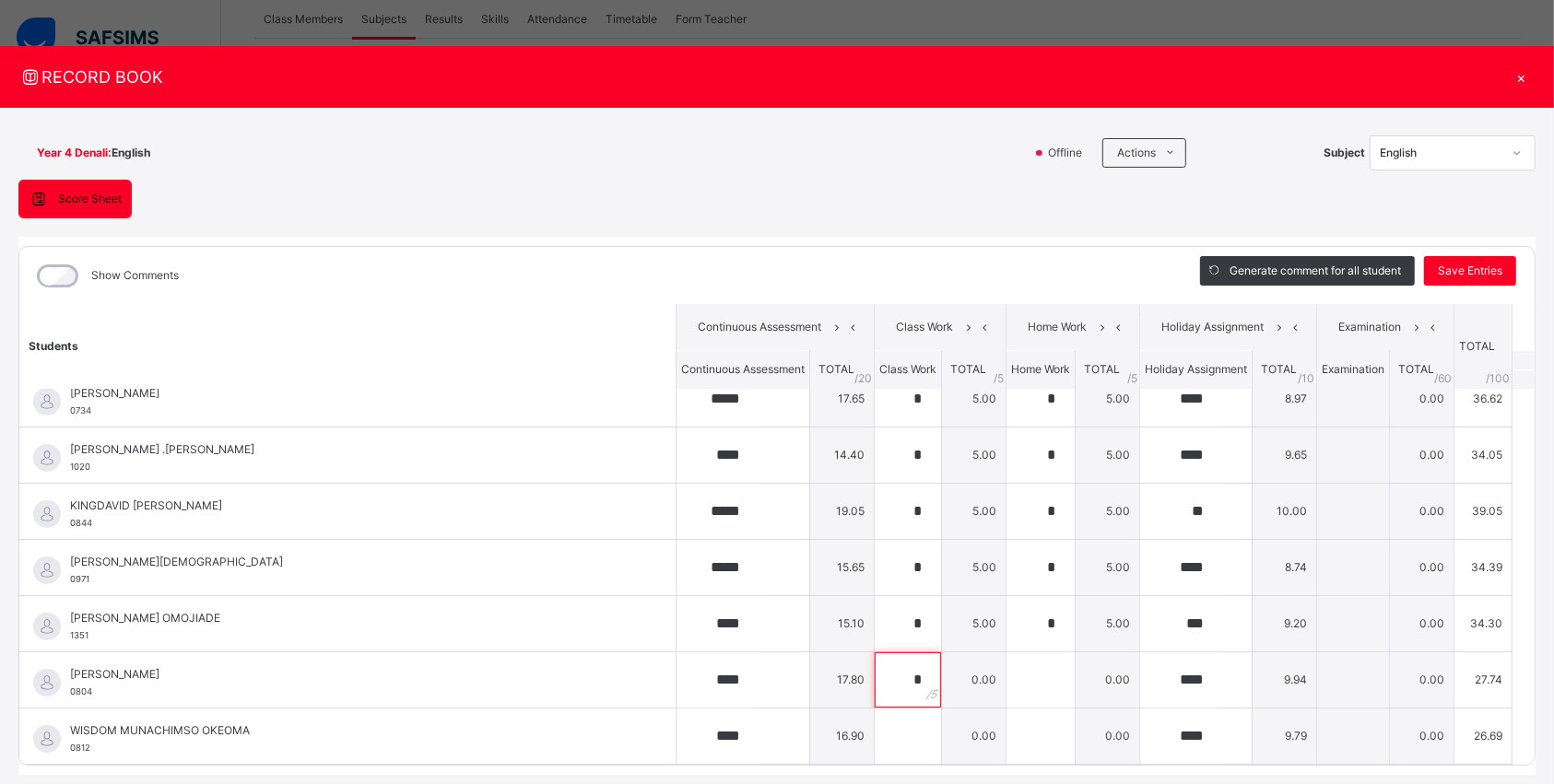 type on "*" 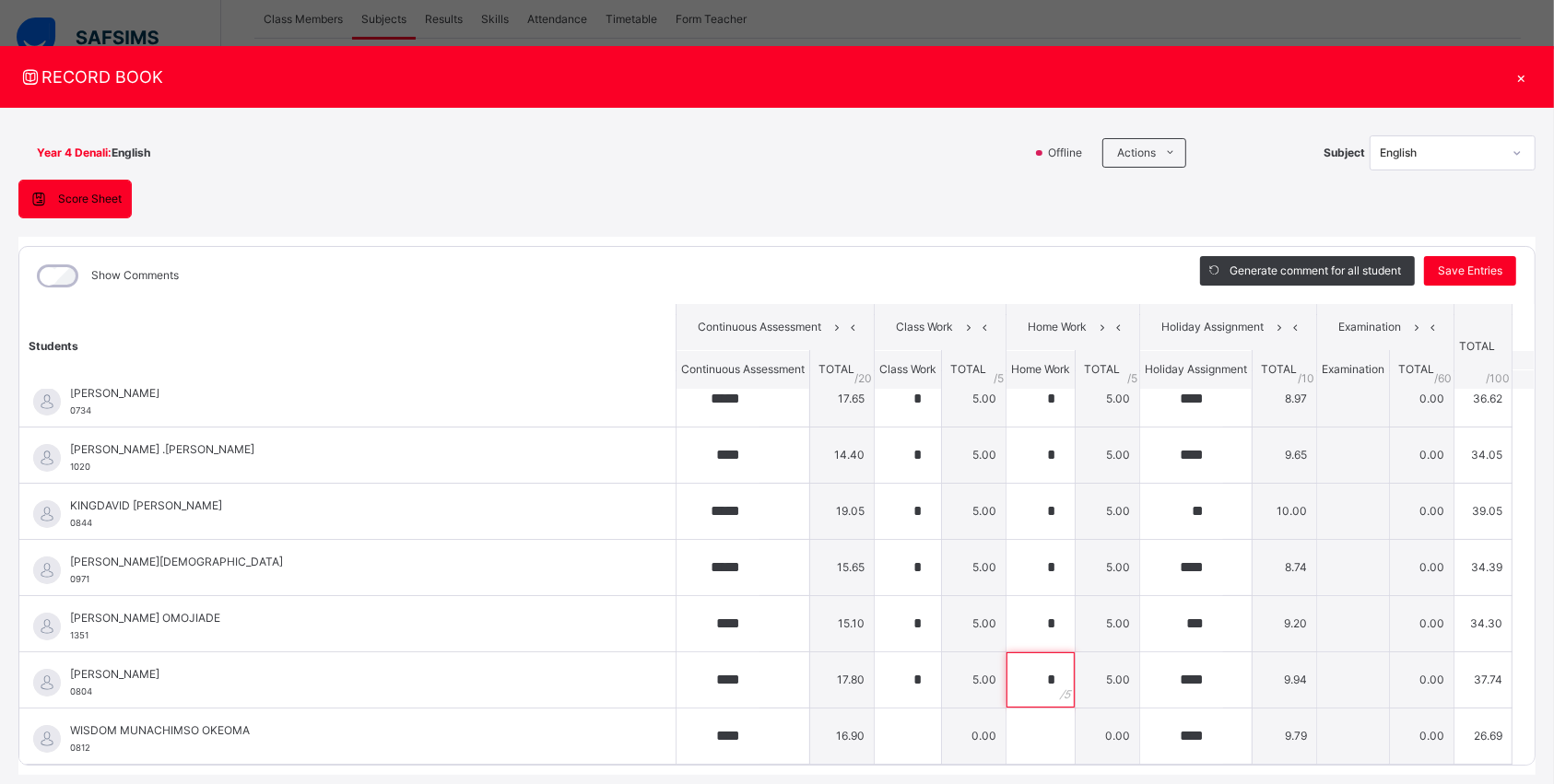 type on "*" 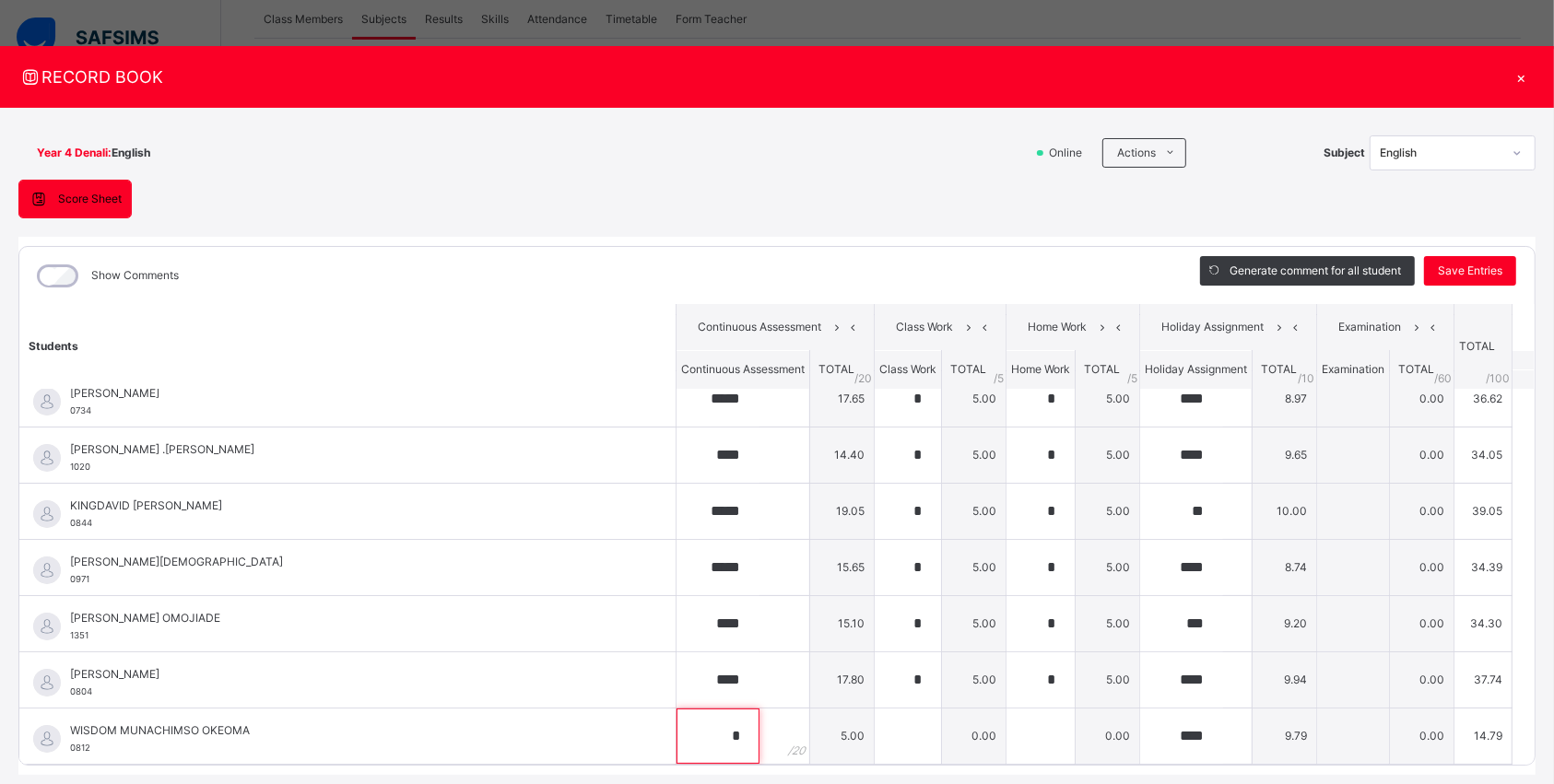 type on "*" 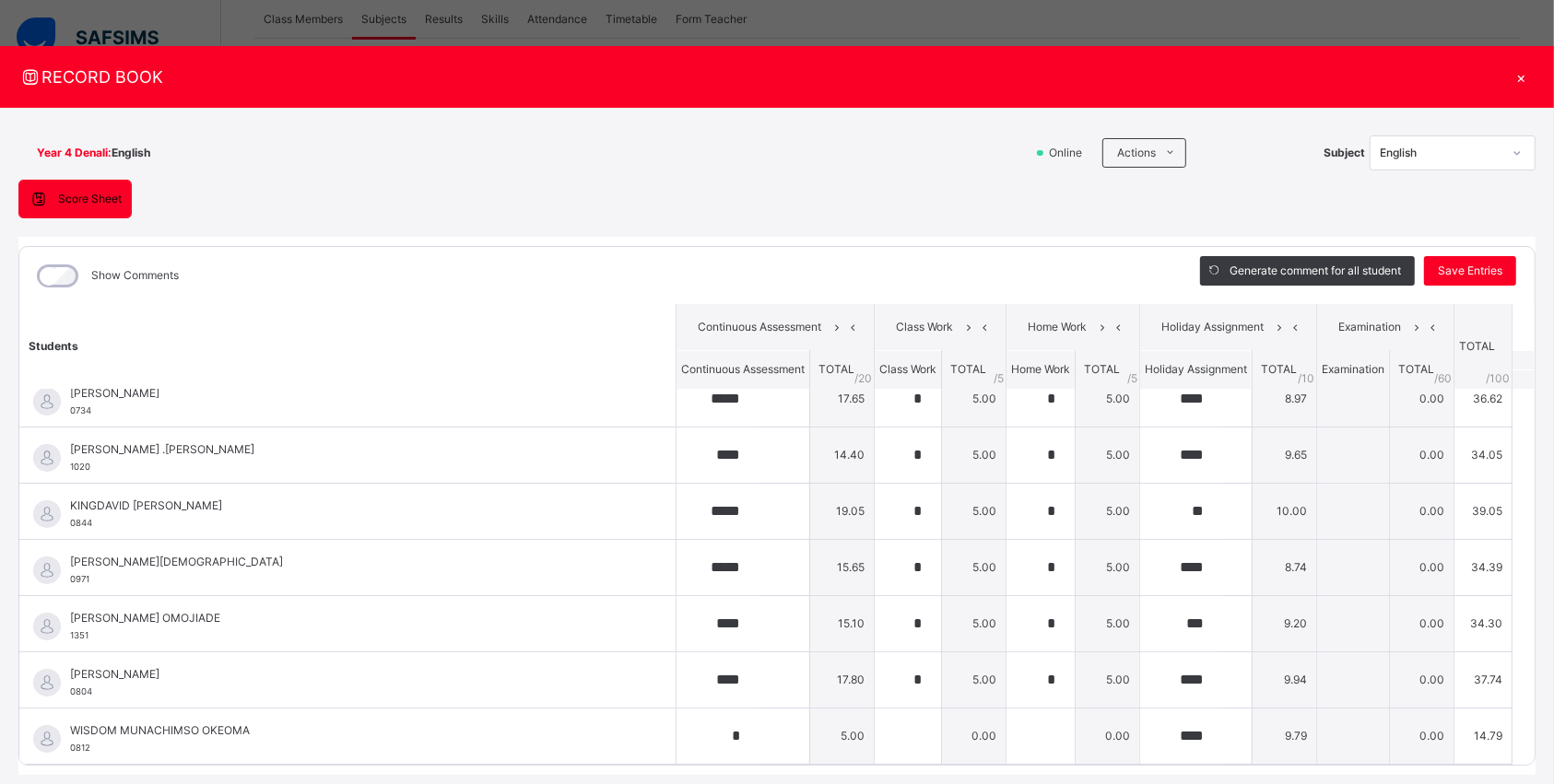 click on "×" at bounding box center (1522, 76) 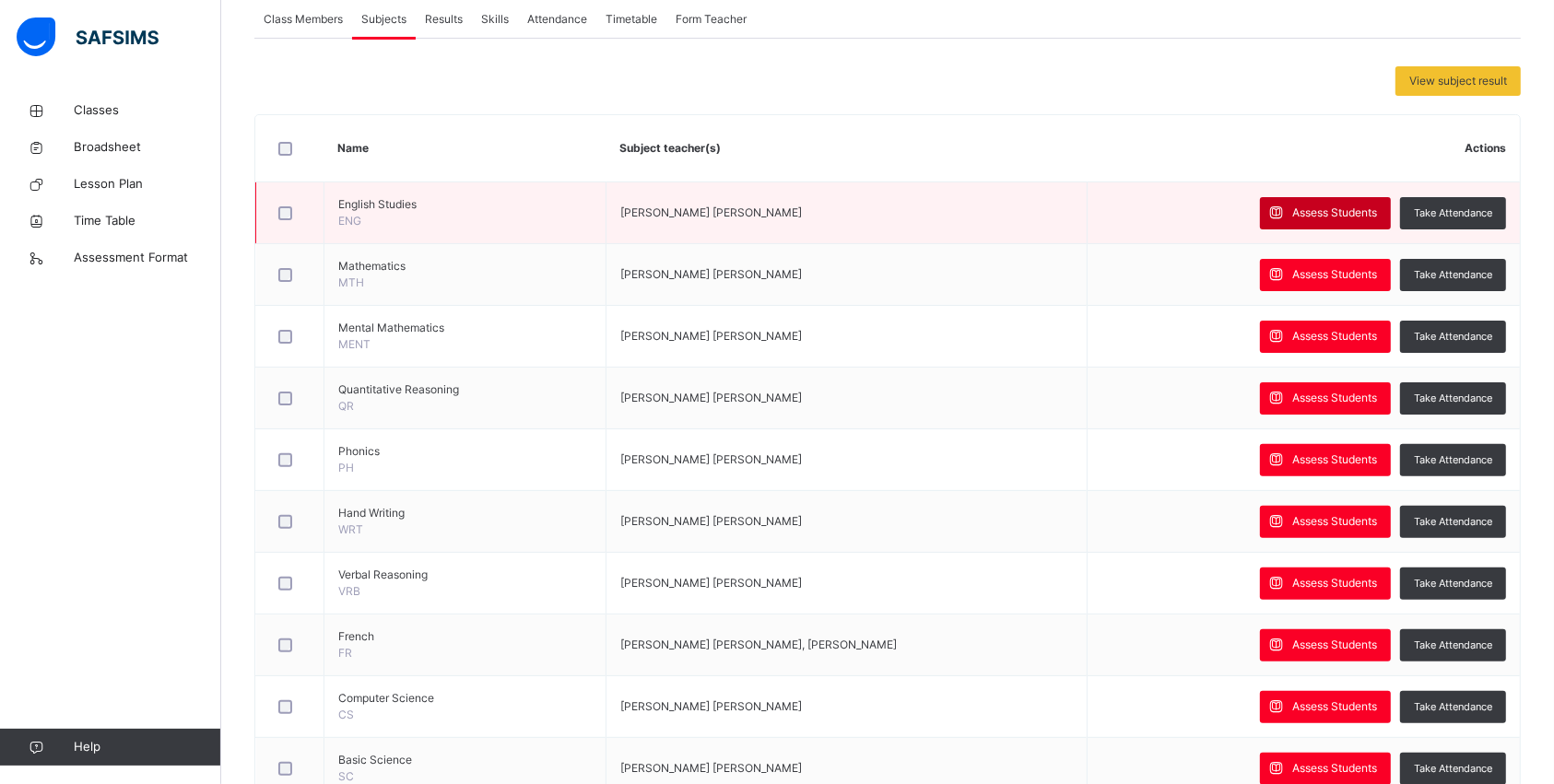 click on "Assess Students" at bounding box center [1335, 213] 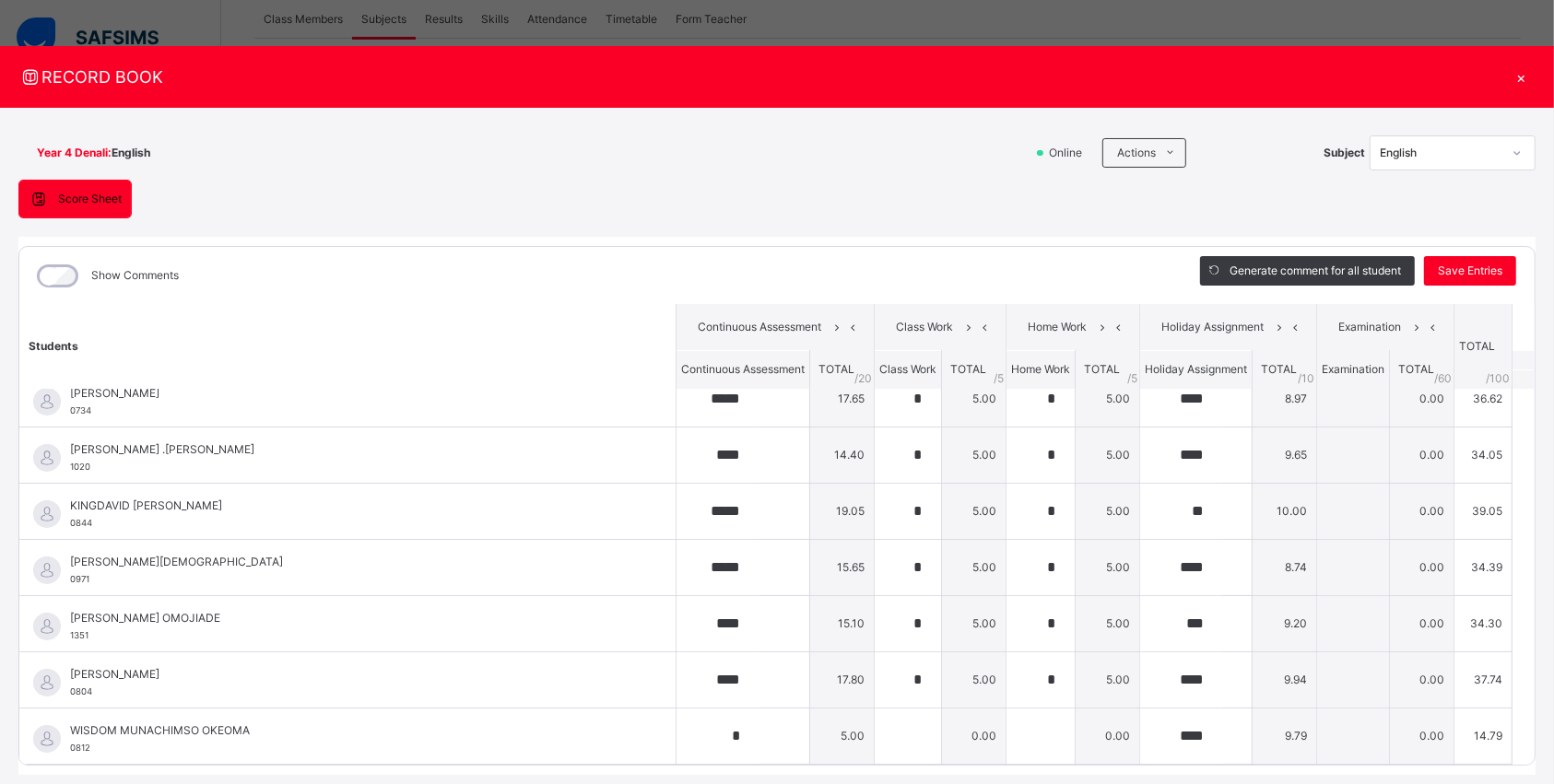 scroll, scrollTop: 246, scrollLeft: 0, axis: vertical 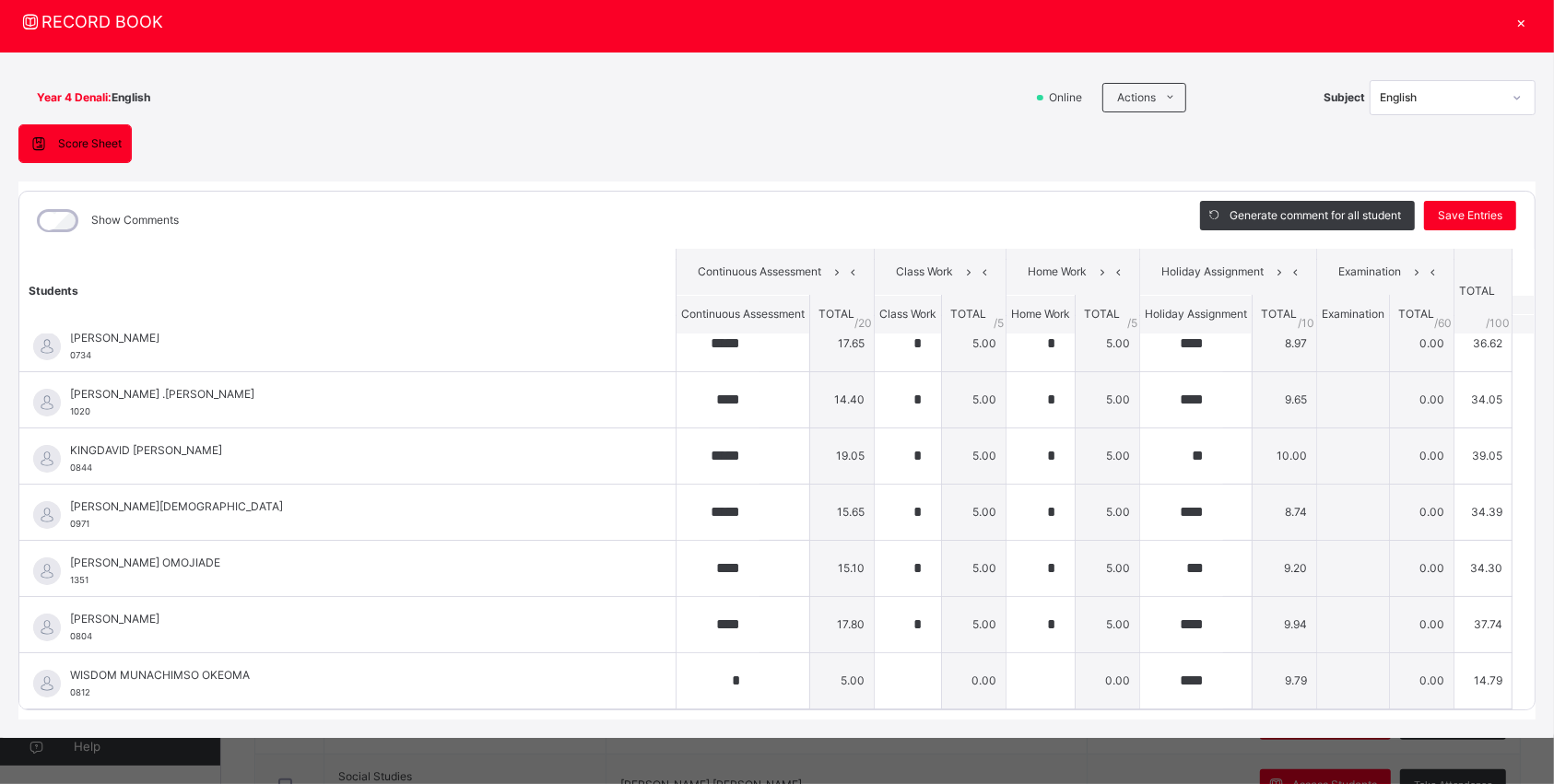click on "×" at bounding box center (1522, 21) 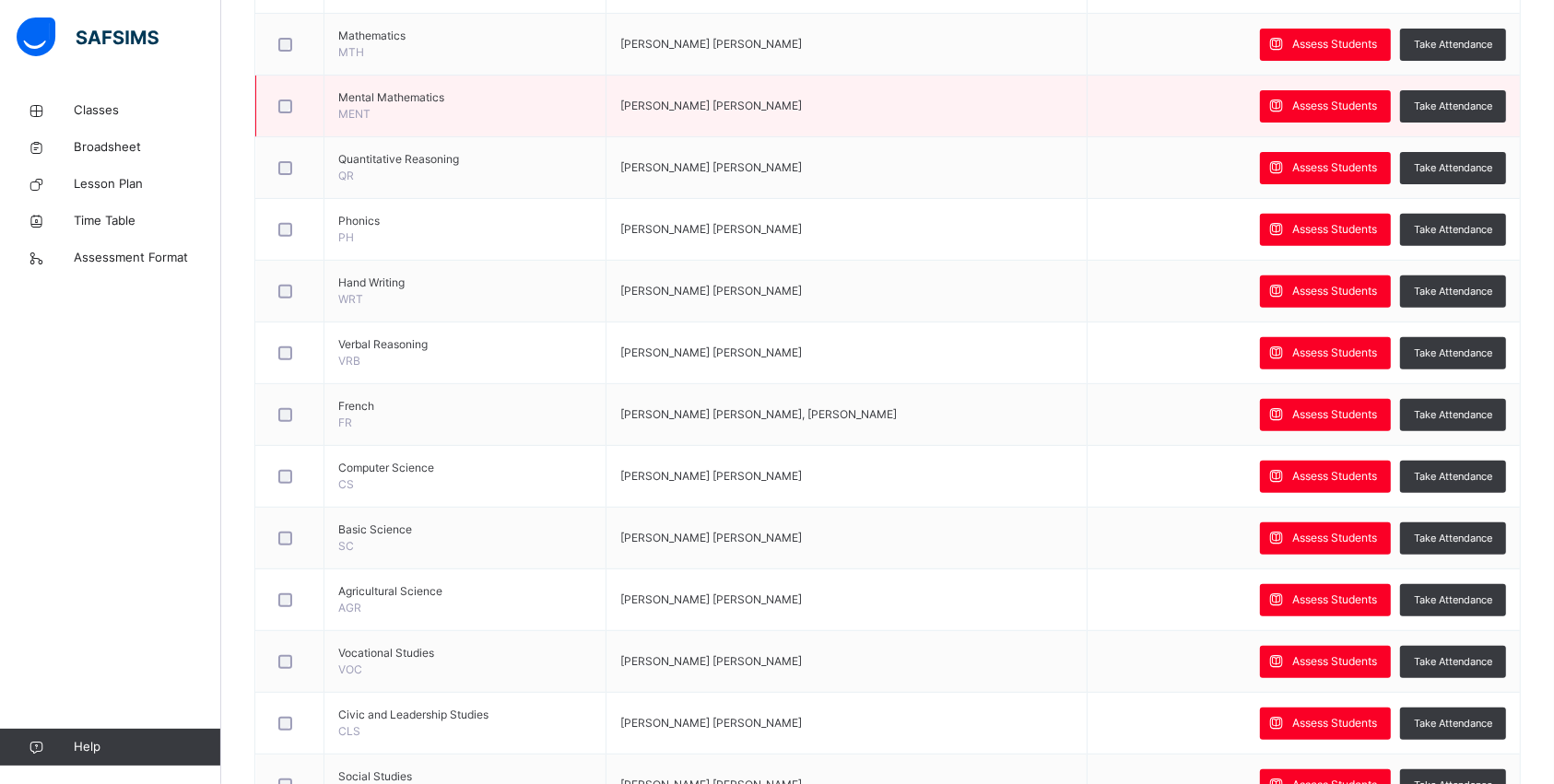 scroll, scrollTop: 345, scrollLeft: 0, axis: vertical 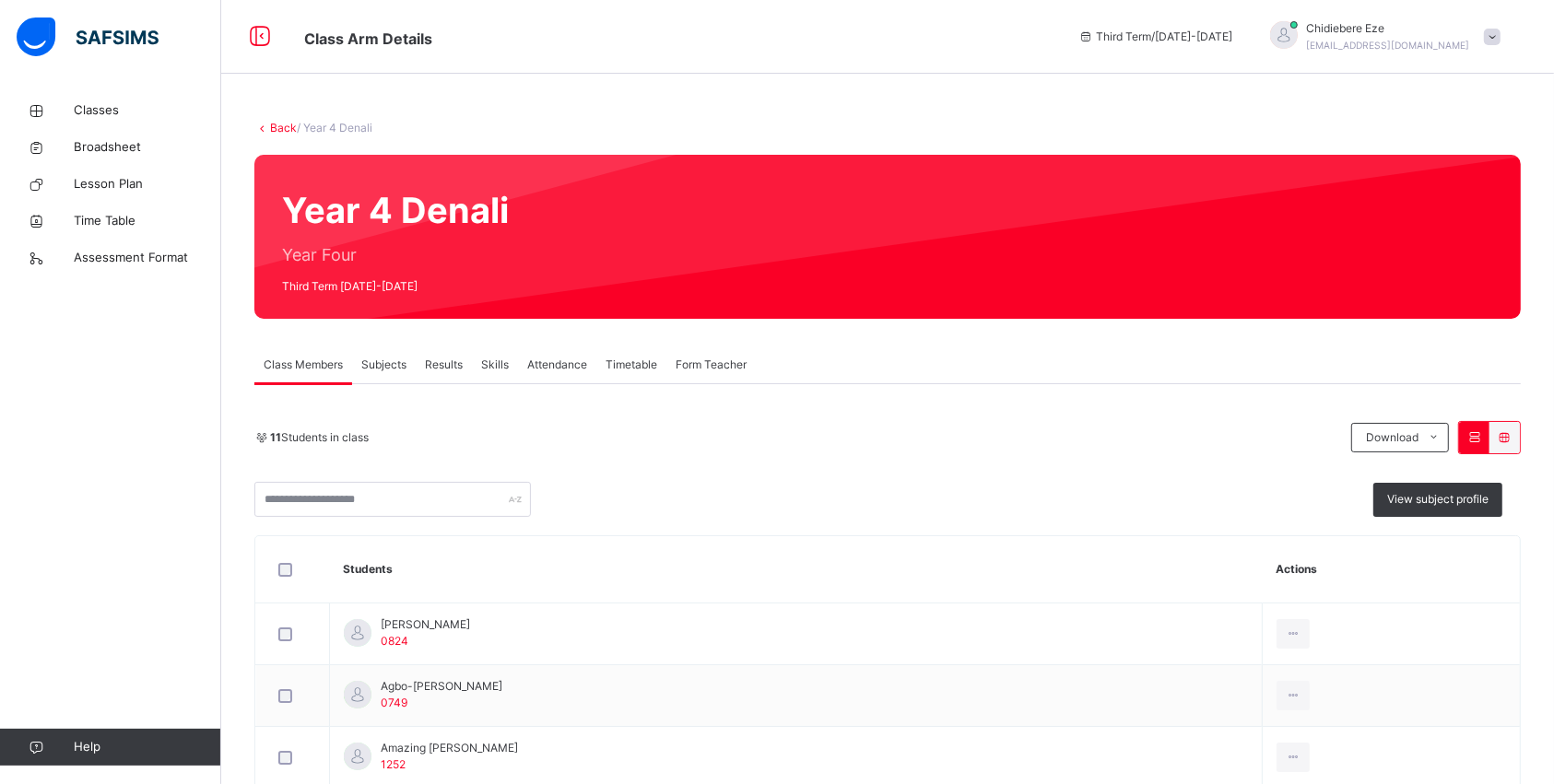 click on "Subjects" at bounding box center [383, 365] 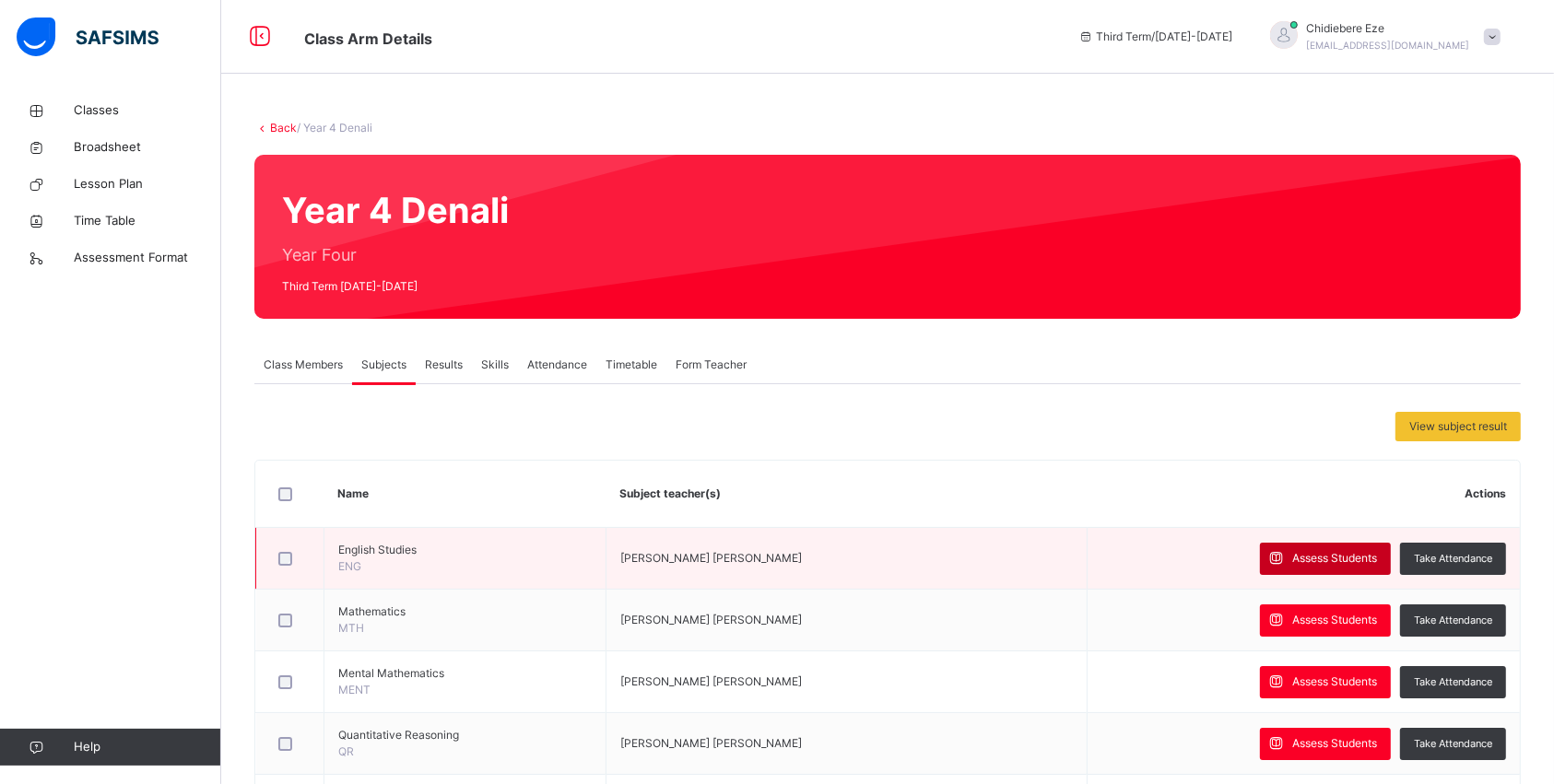 click on "Assess Students" at bounding box center (1335, 558) 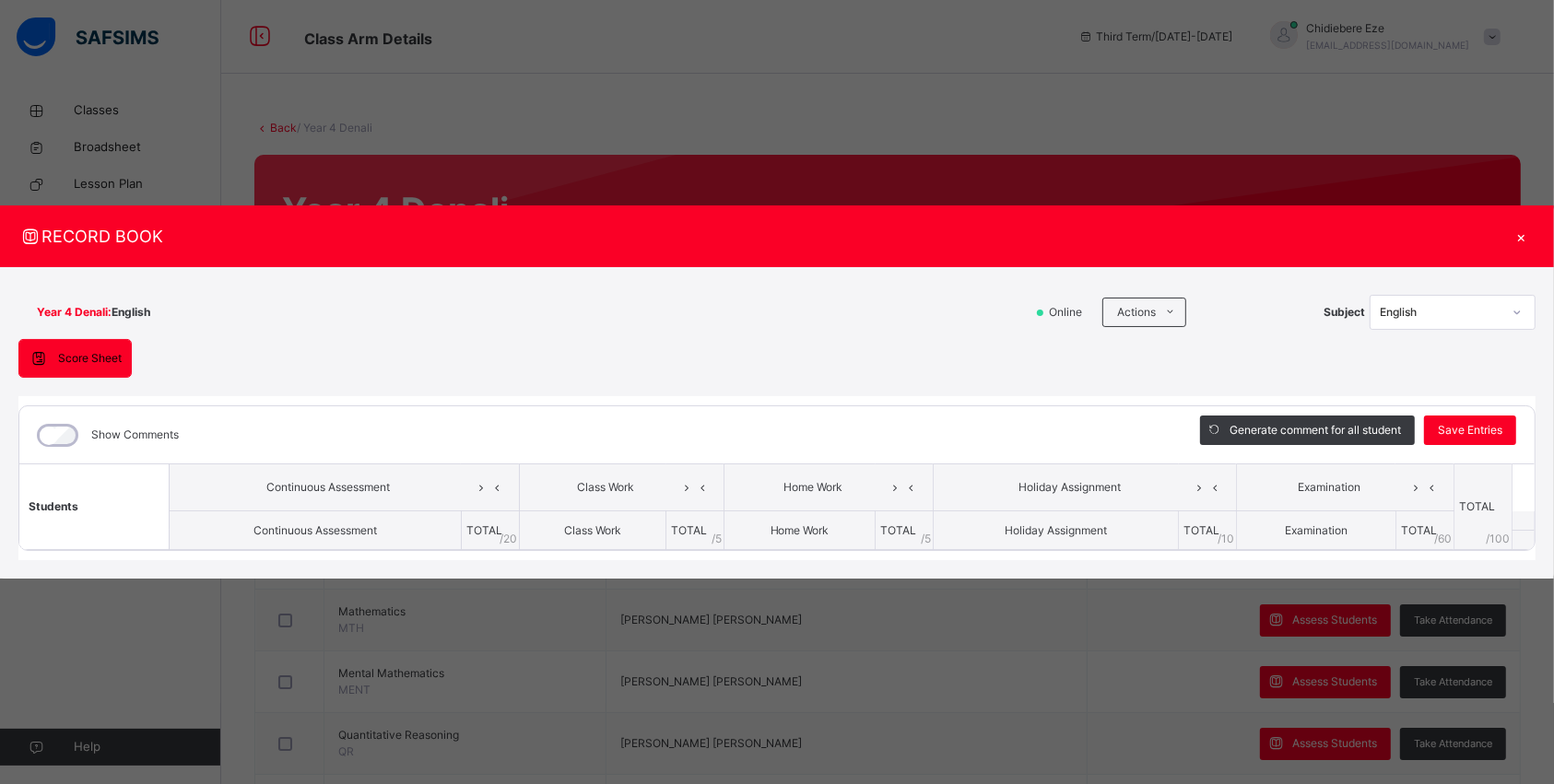scroll, scrollTop: 0, scrollLeft: 0, axis: both 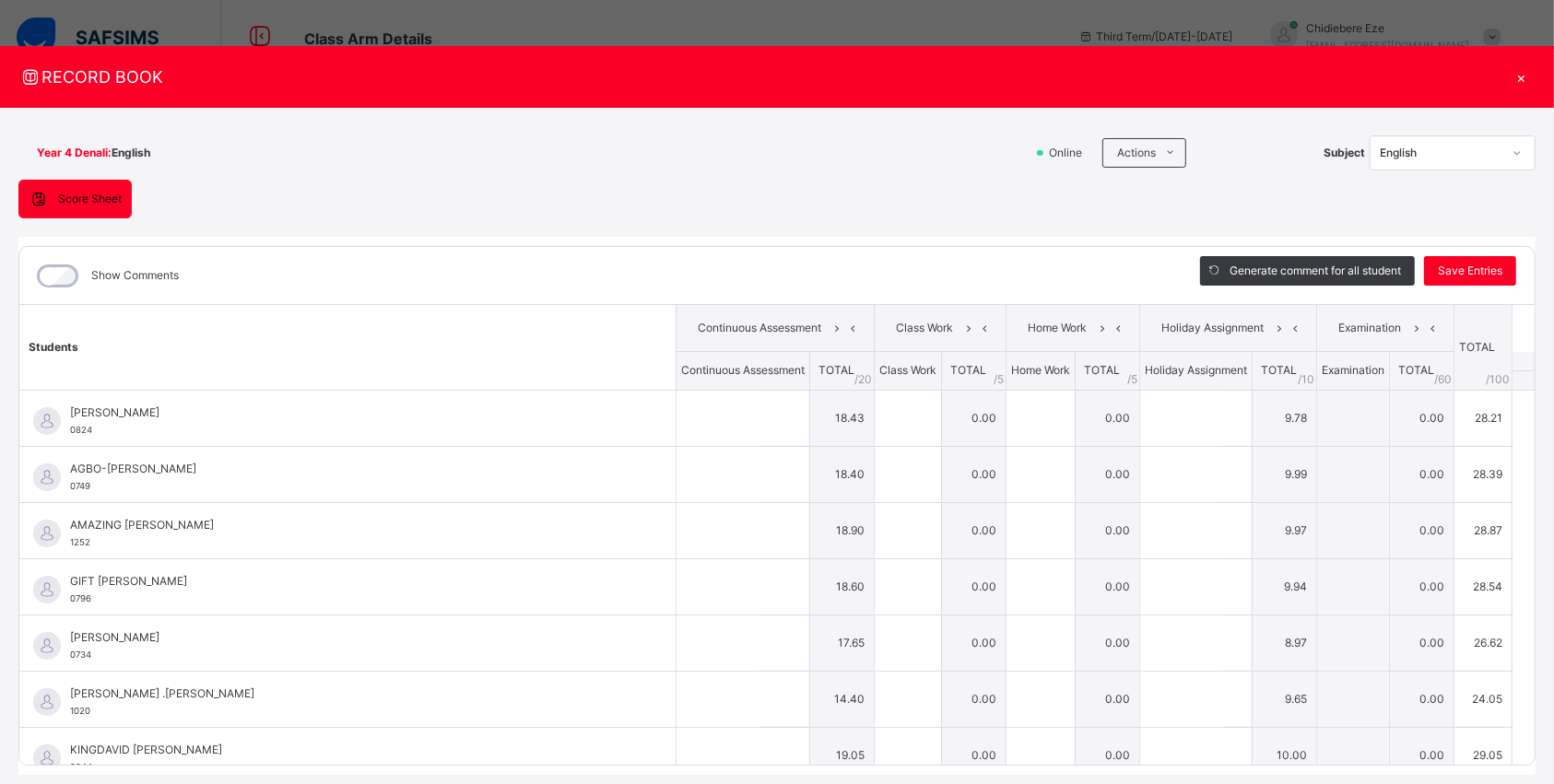 type on "*****" 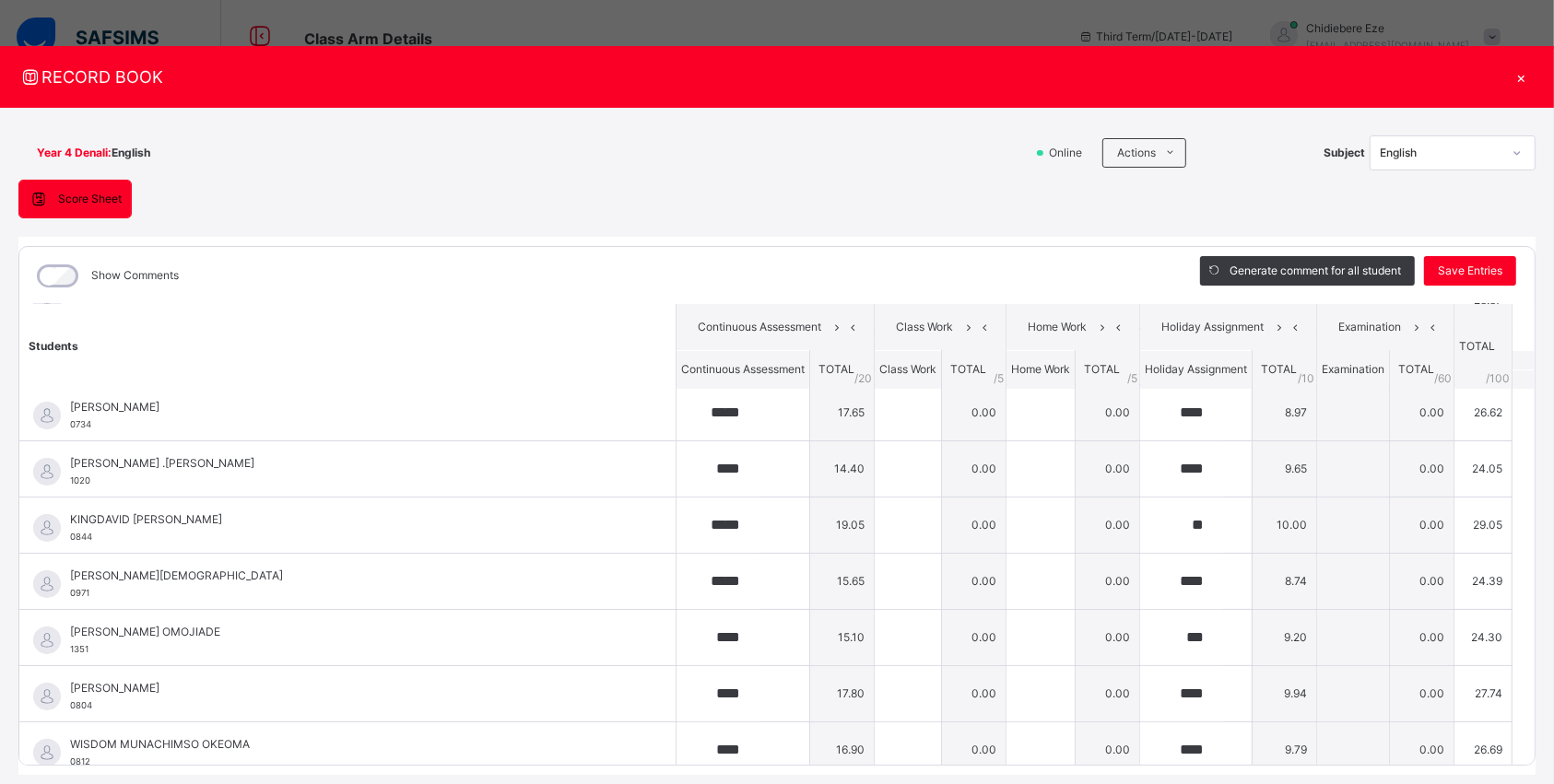 scroll, scrollTop: 246, scrollLeft: 0, axis: vertical 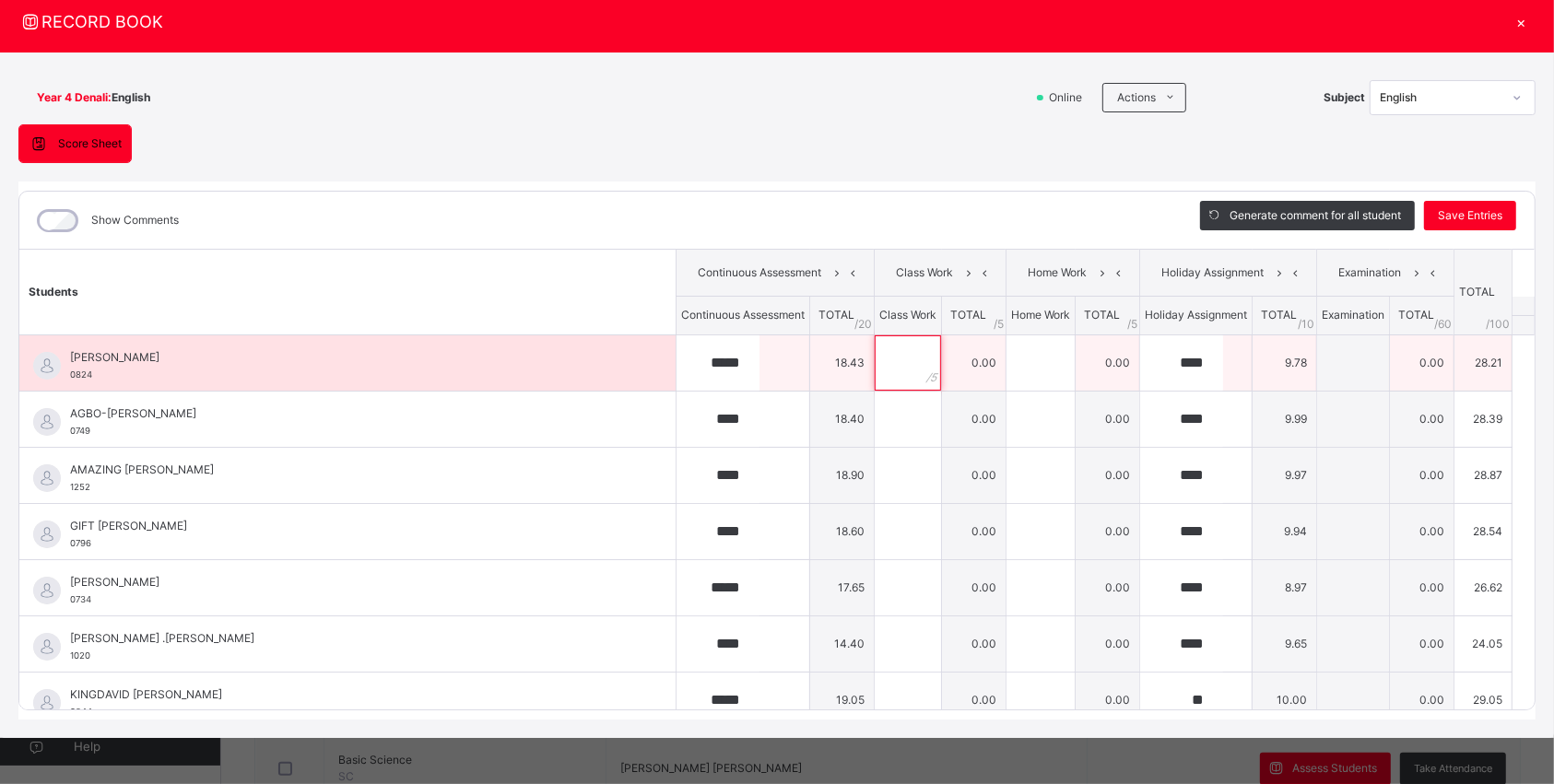 click at bounding box center (908, 363) 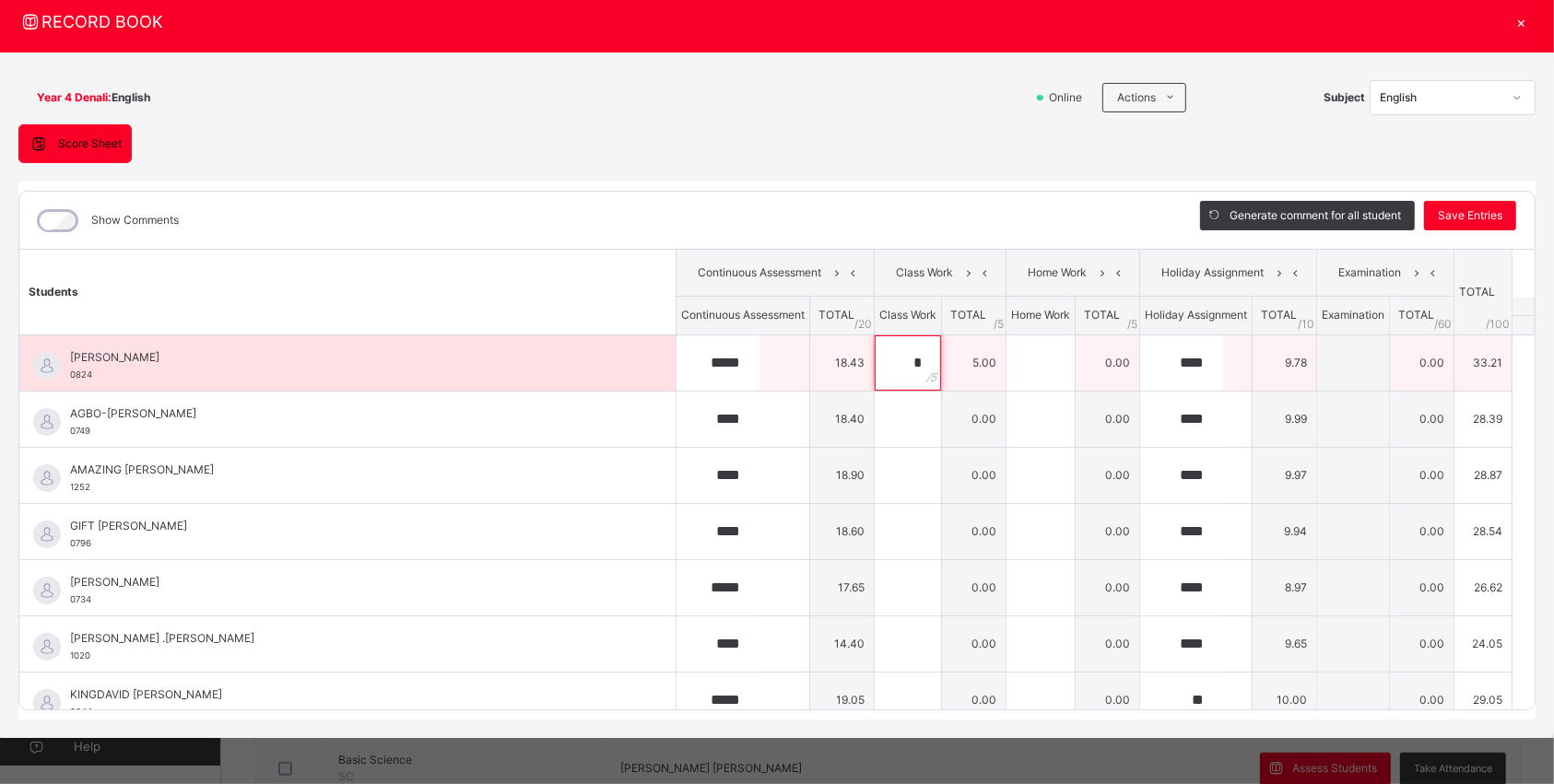 type on "*" 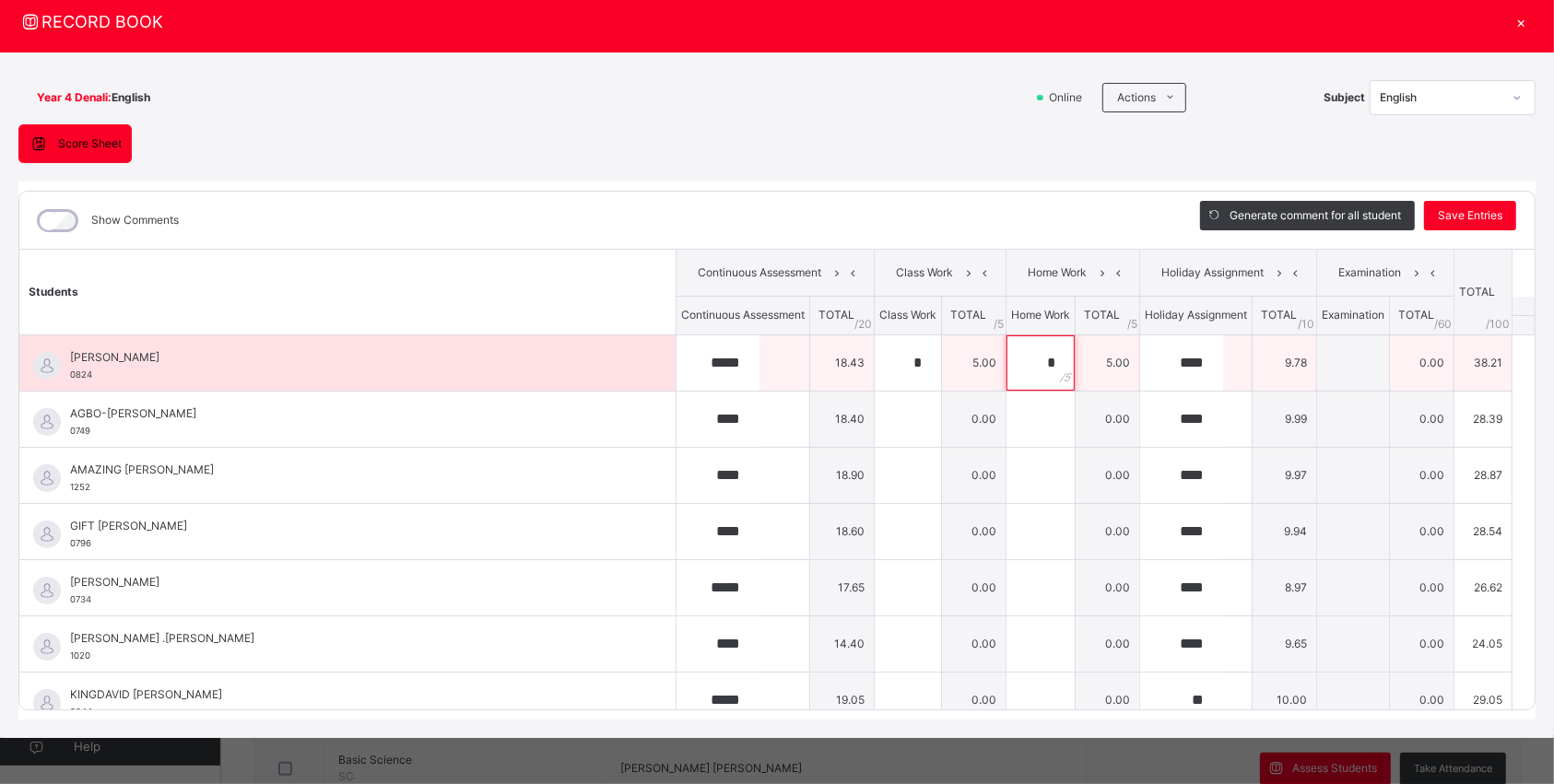 type on "*" 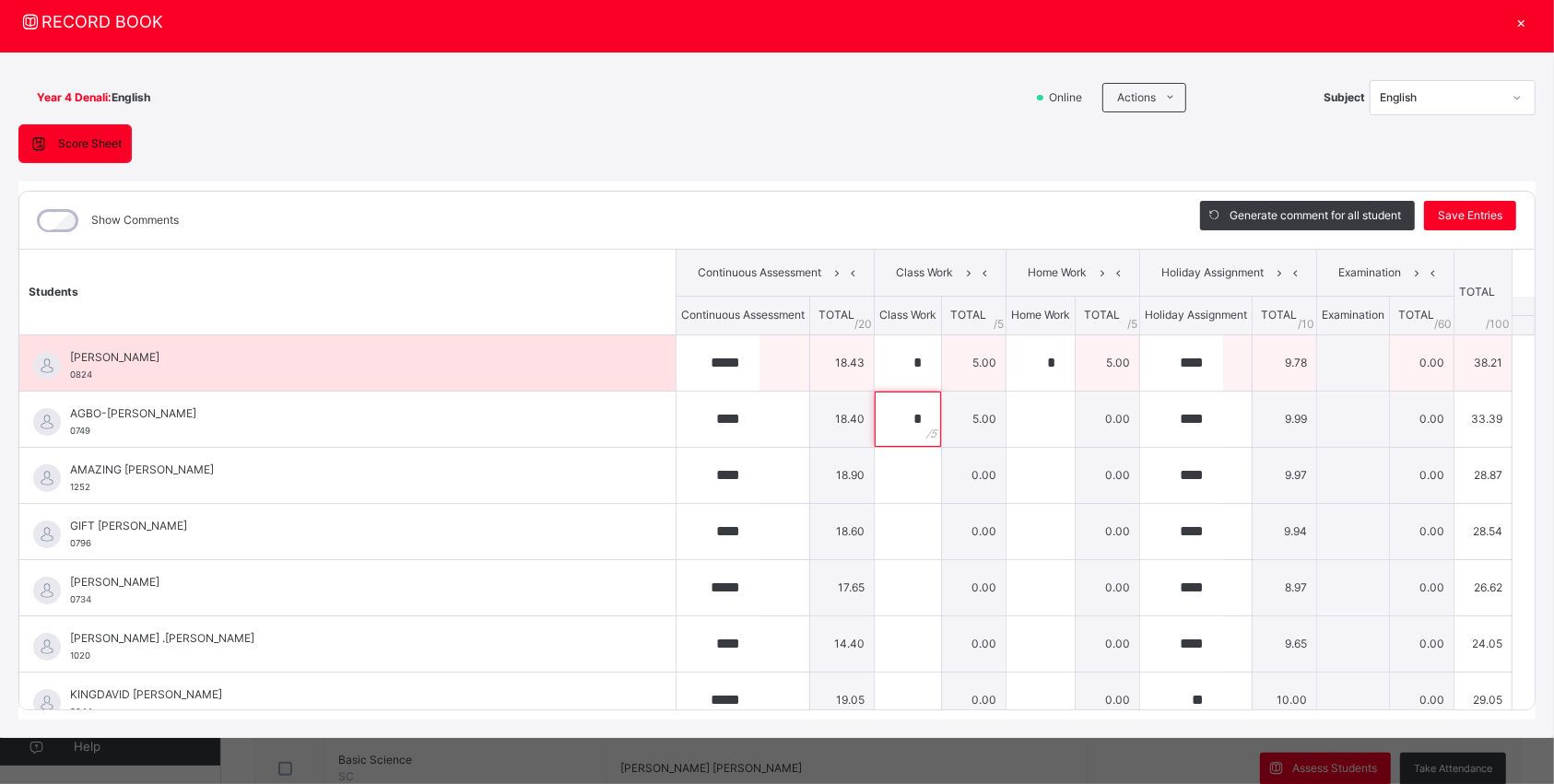 type on "*" 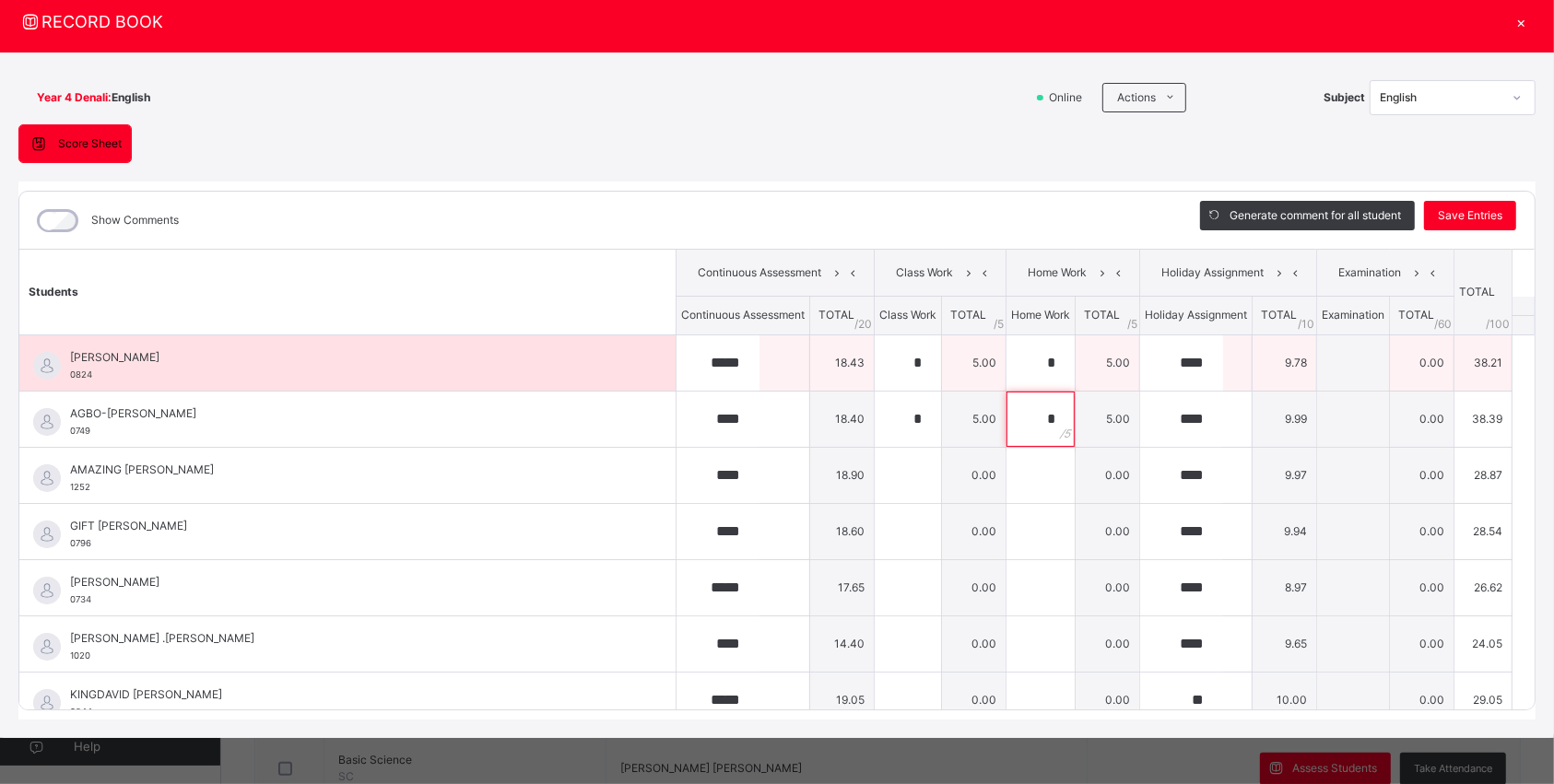 type on "*" 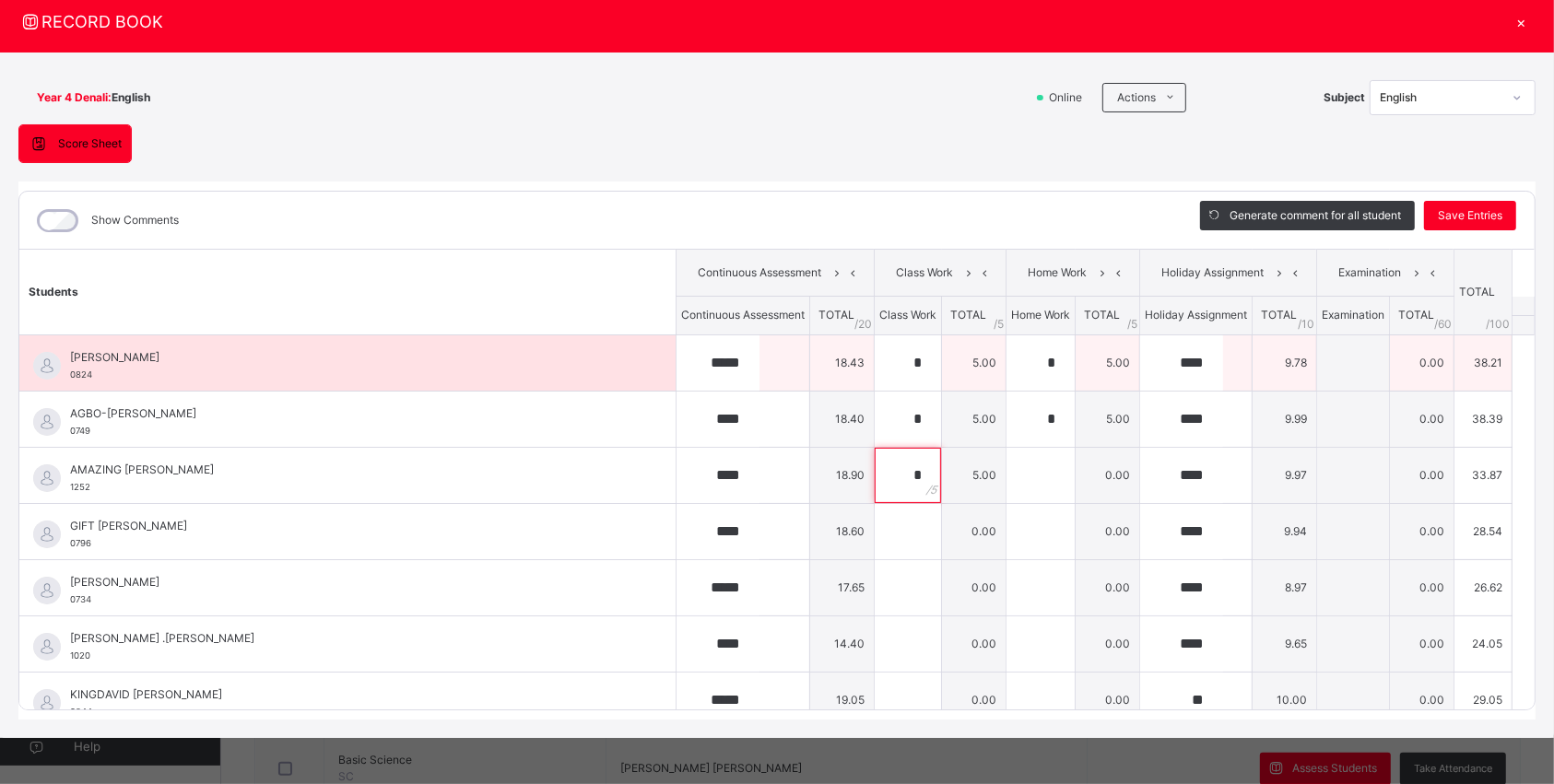 type on "*" 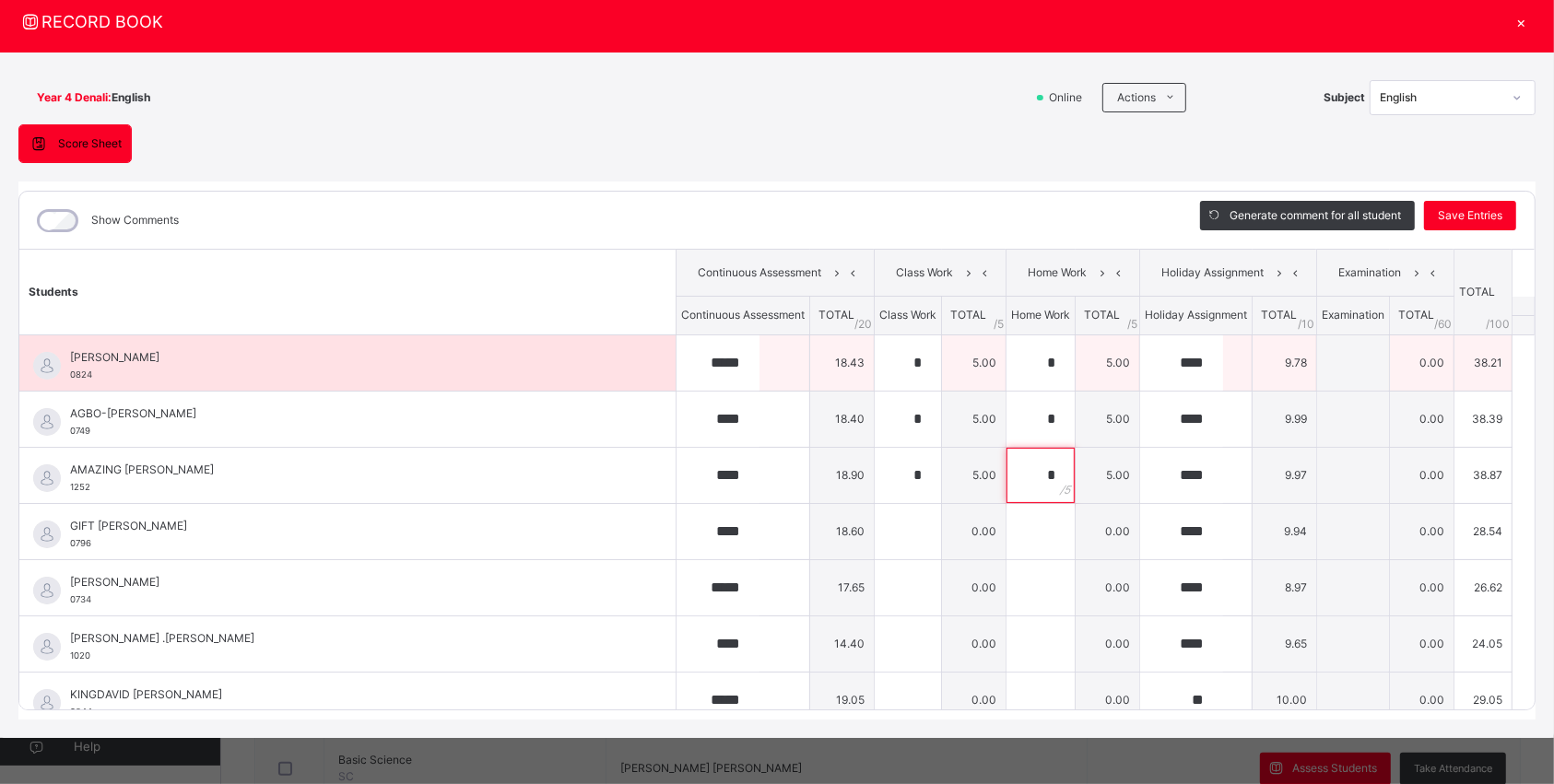 type on "*" 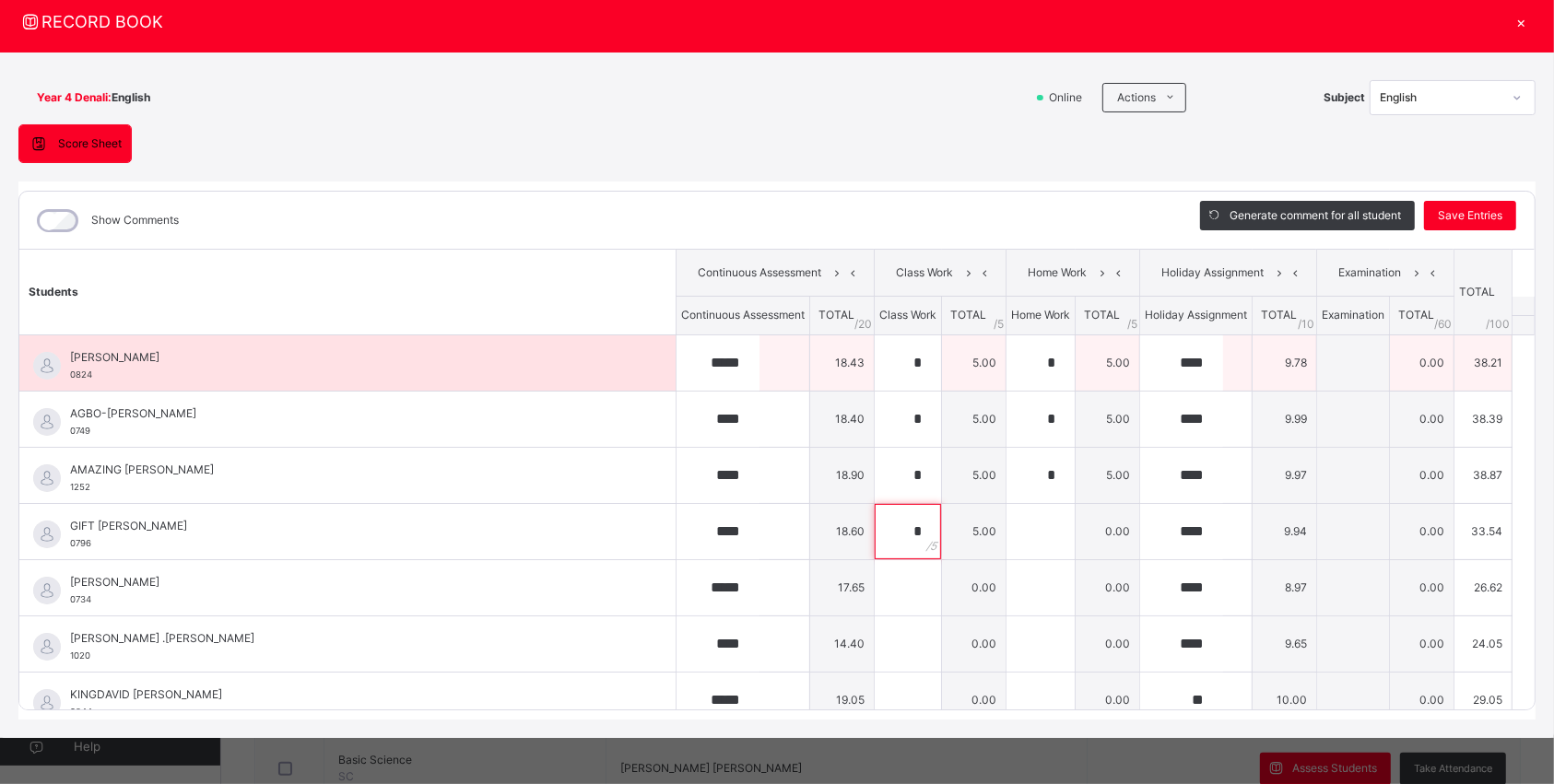 type on "*" 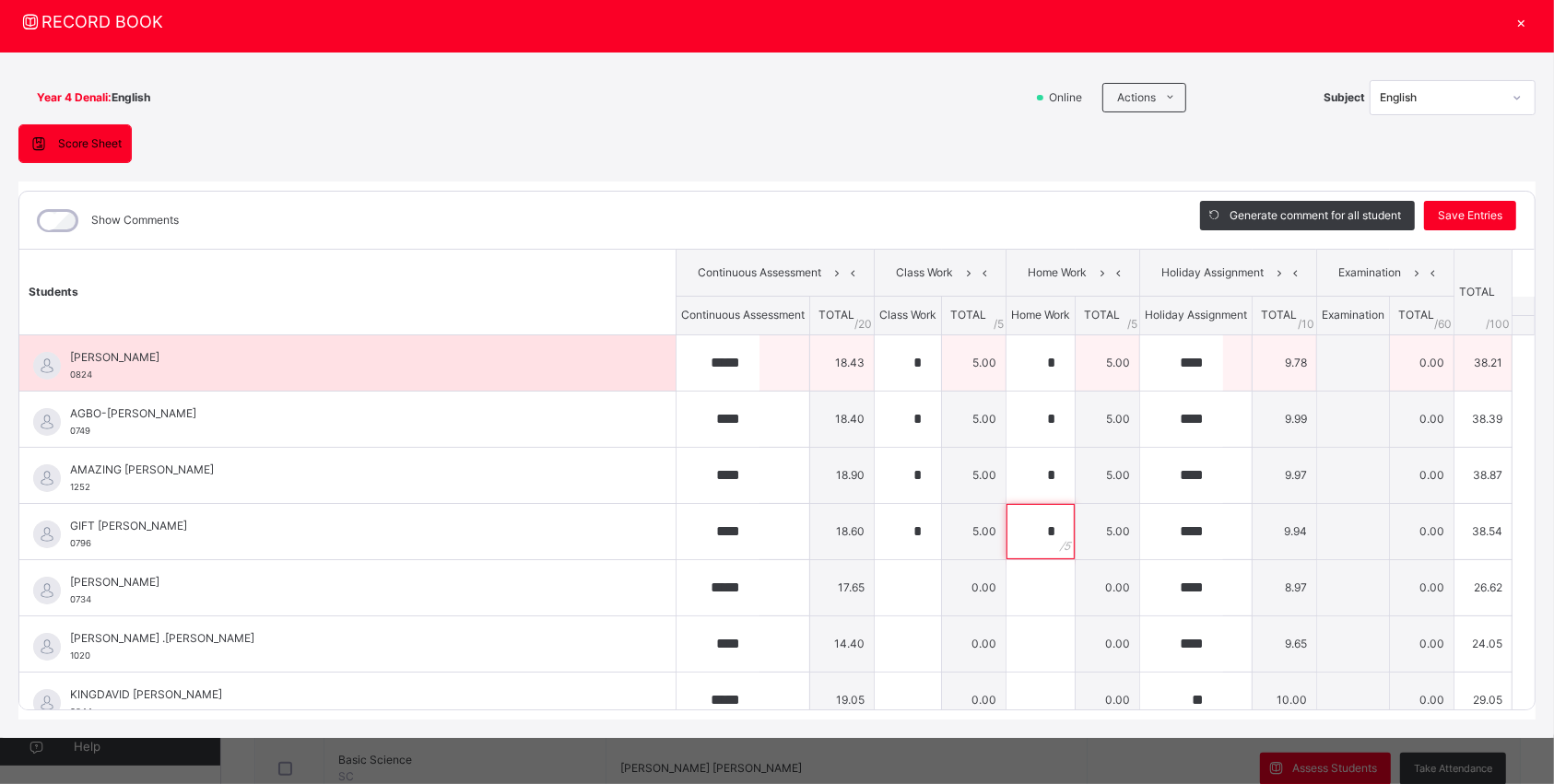 type on "*" 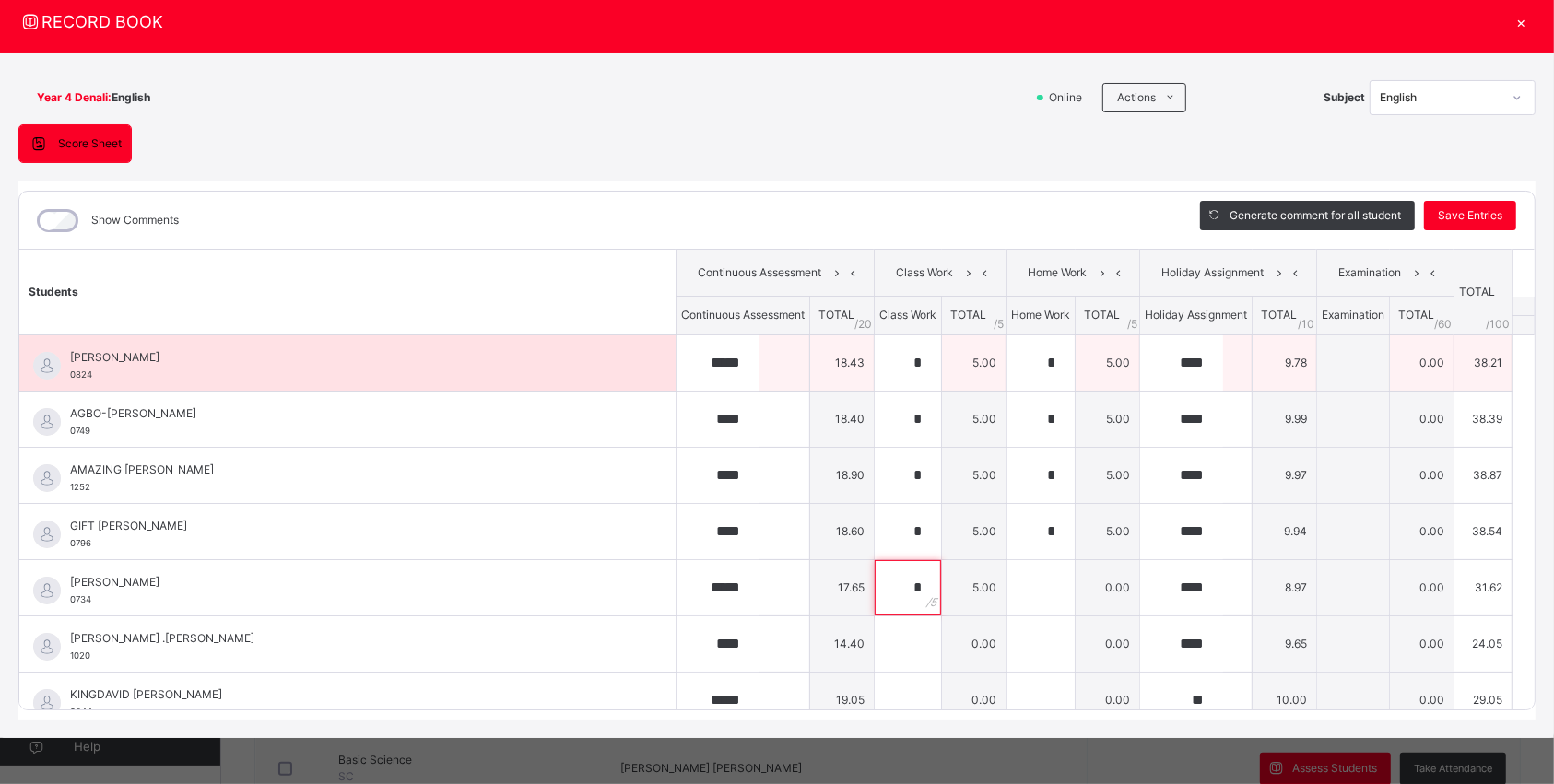 type on "*" 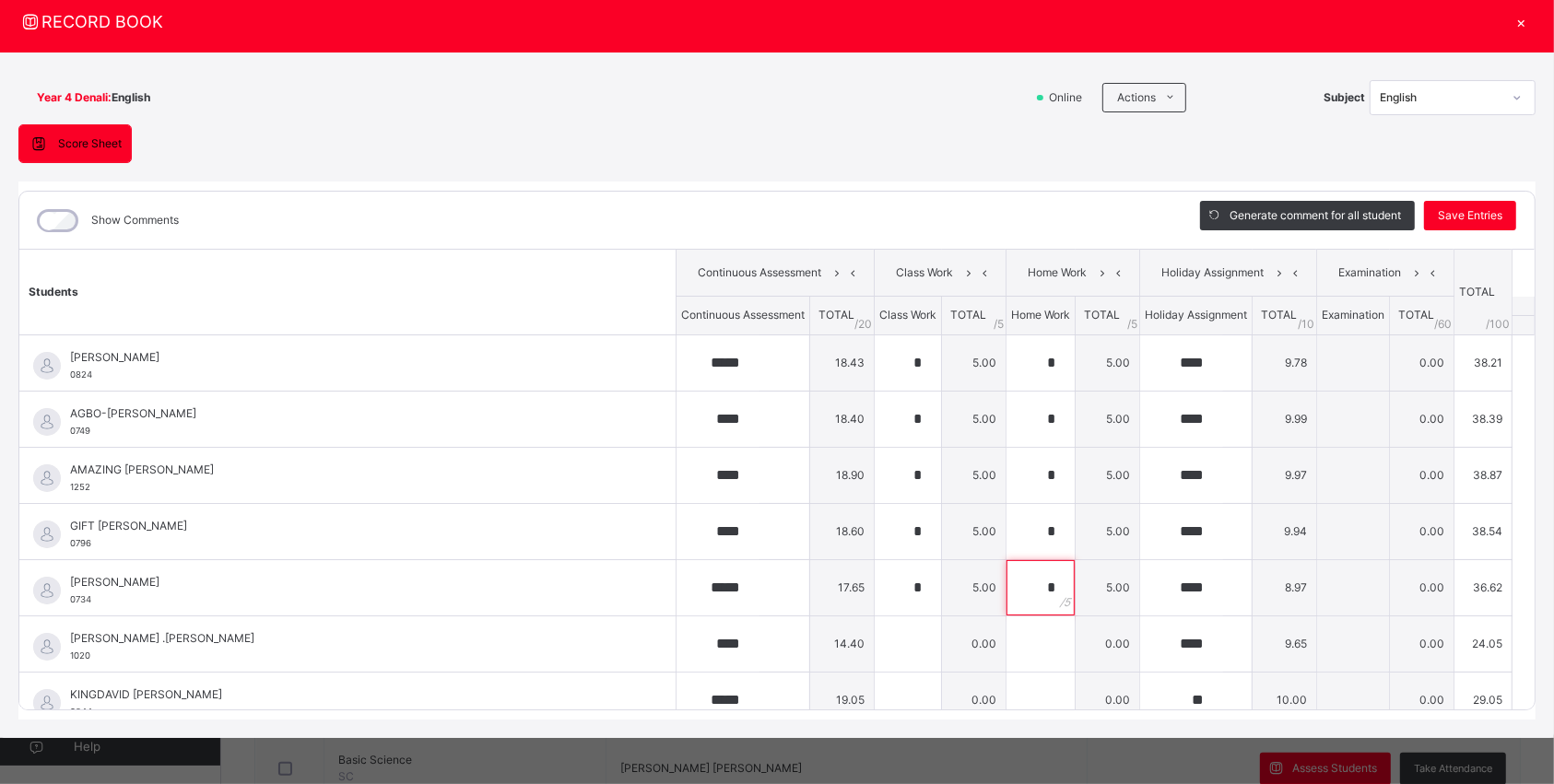 type on "*" 